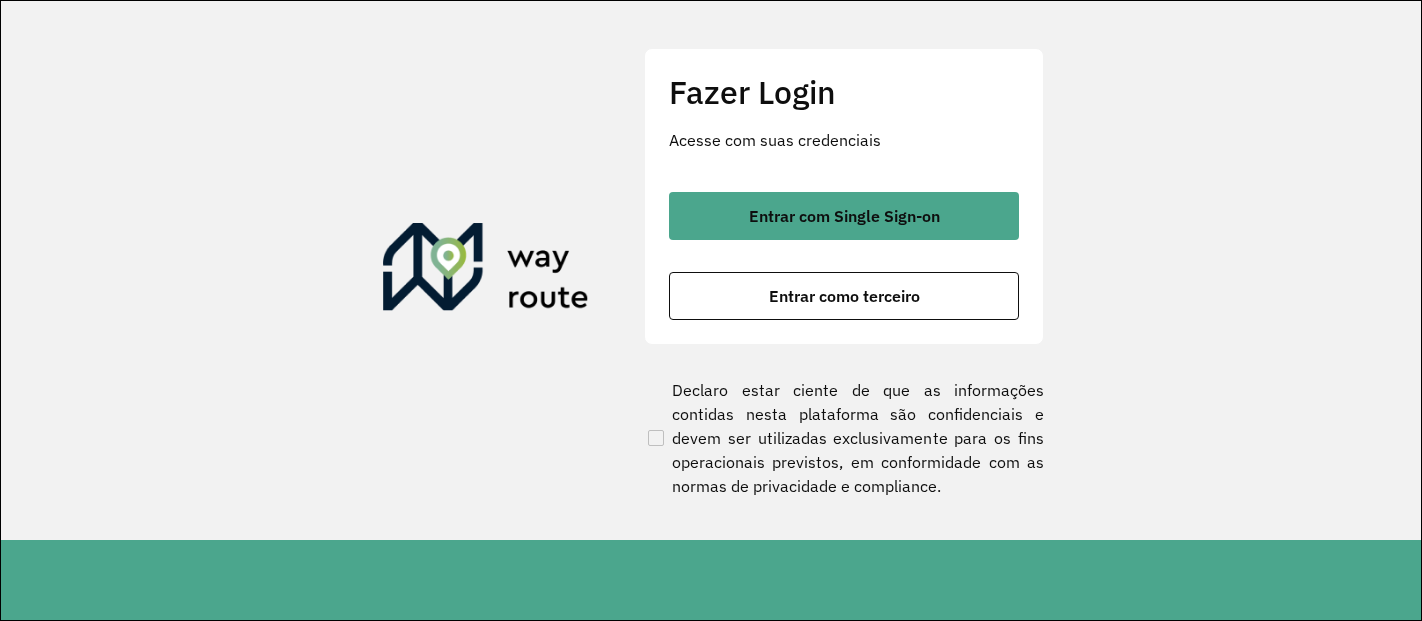 scroll, scrollTop: 0, scrollLeft: 0, axis: both 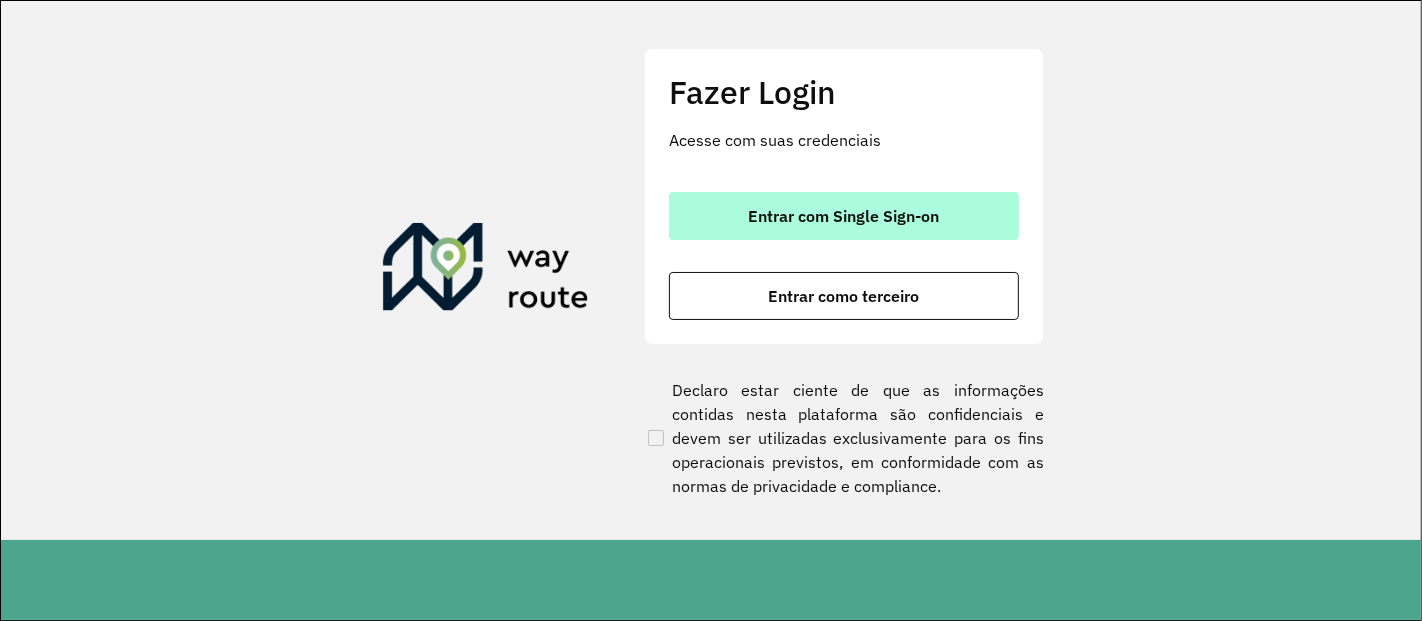 click on "Entrar com Single Sign-on" at bounding box center [844, 216] 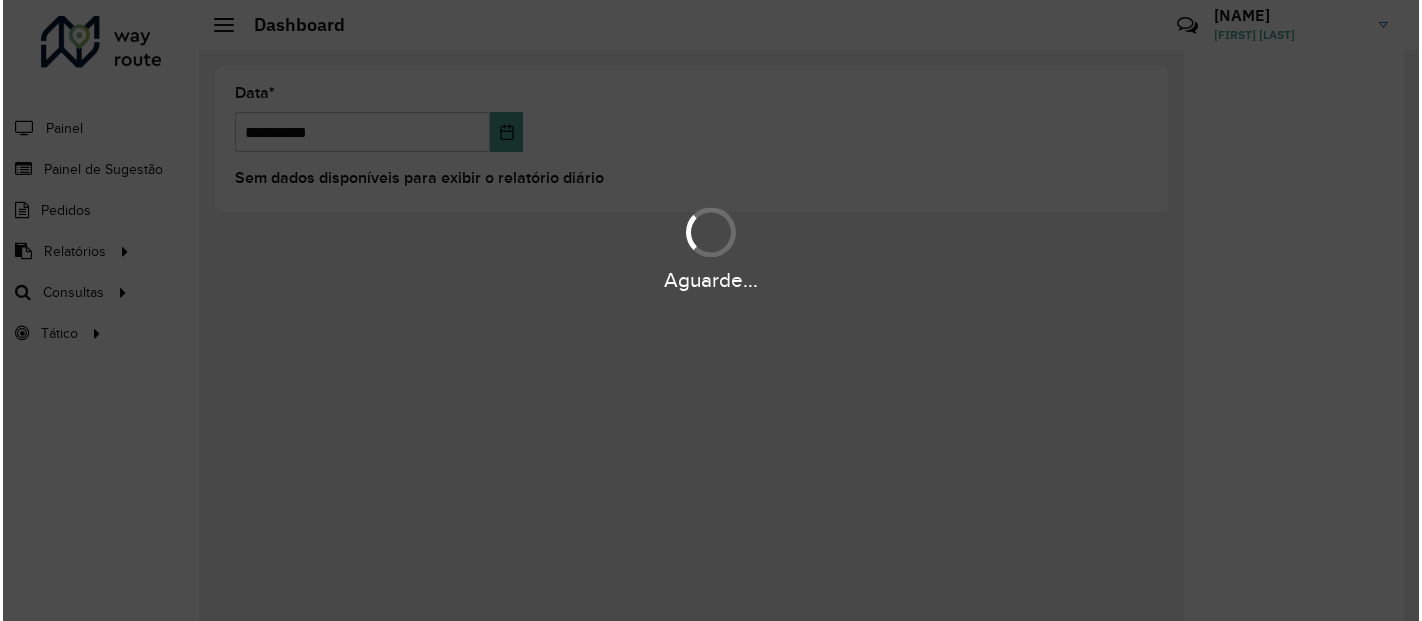 scroll, scrollTop: 0, scrollLeft: 0, axis: both 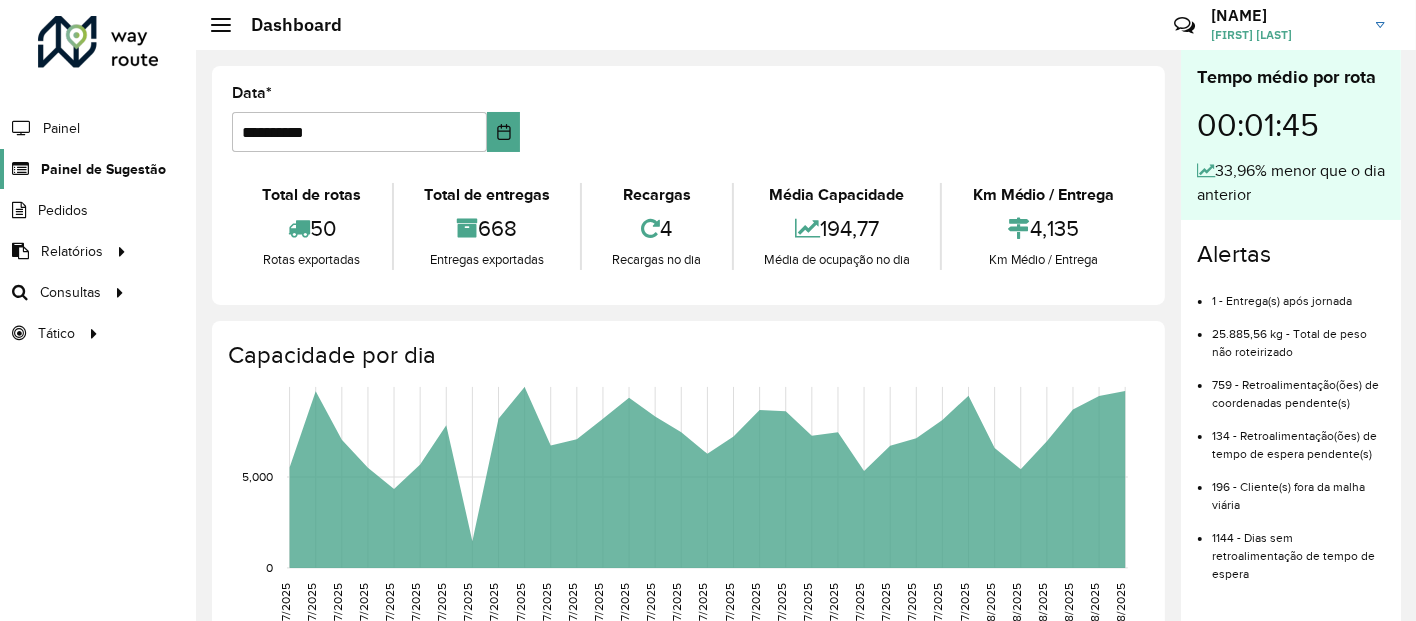 click on "Painel de Sugestão" 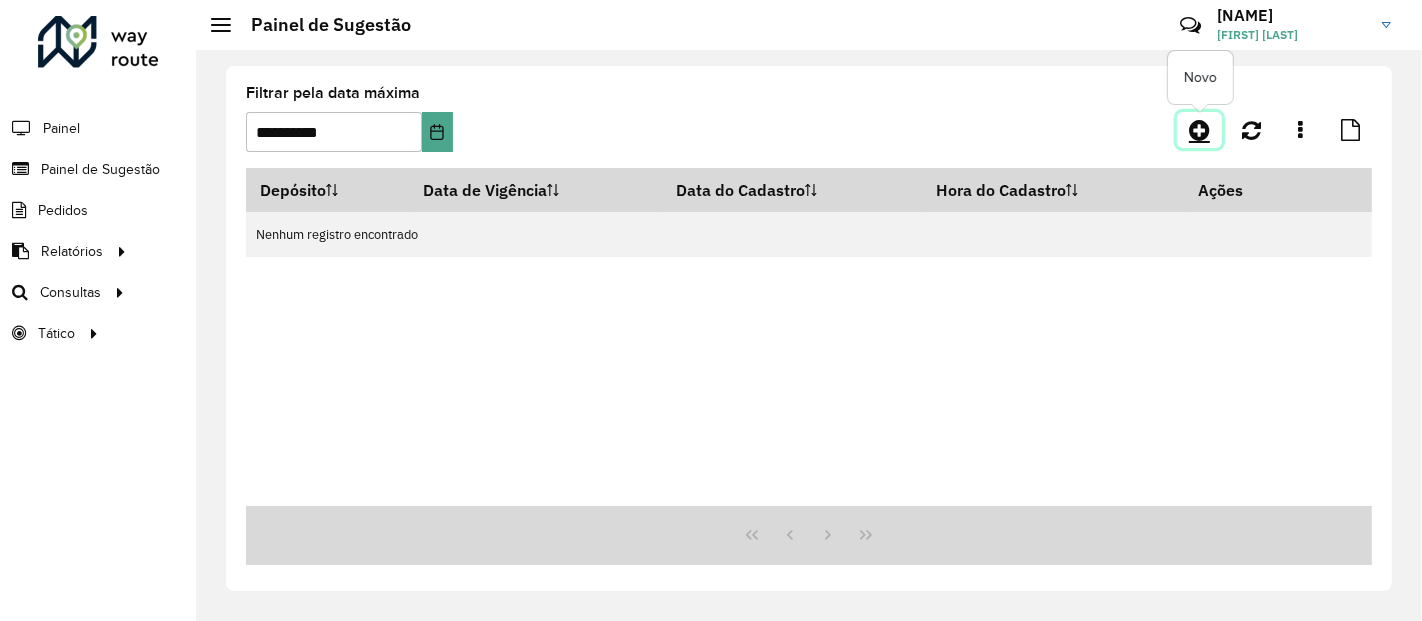click 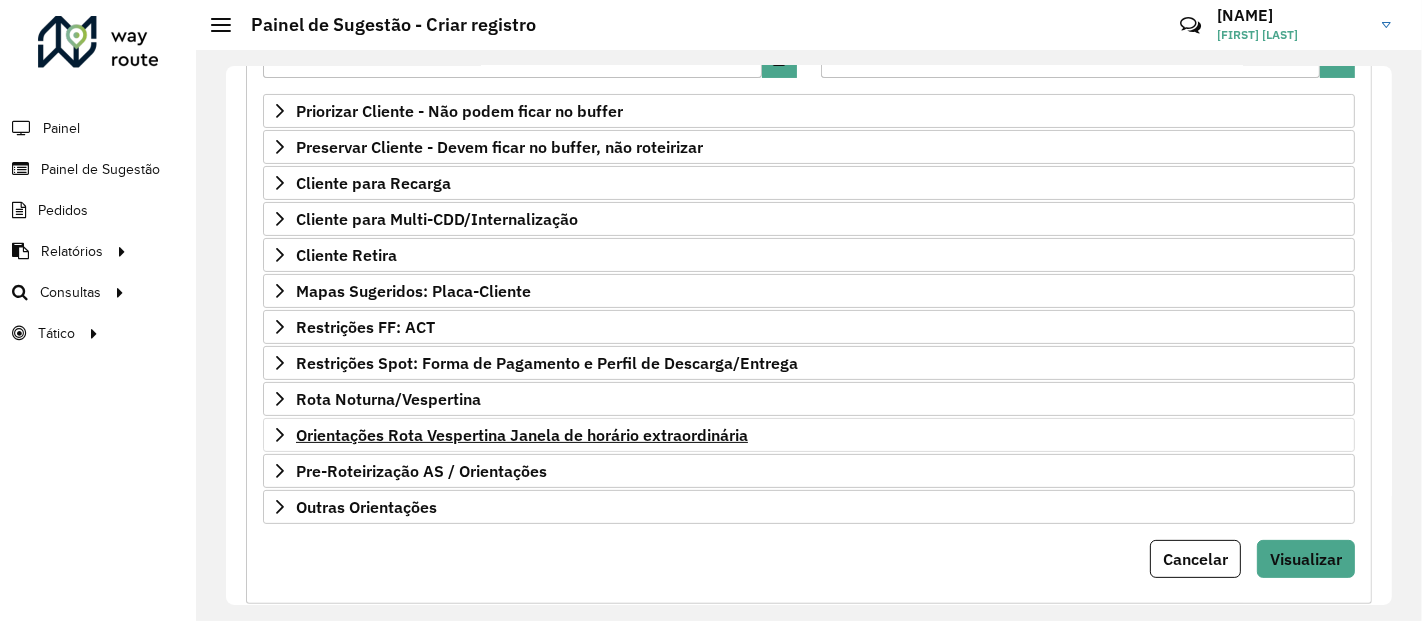 scroll, scrollTop: 366, scrollLeft: 0, axis: vertical 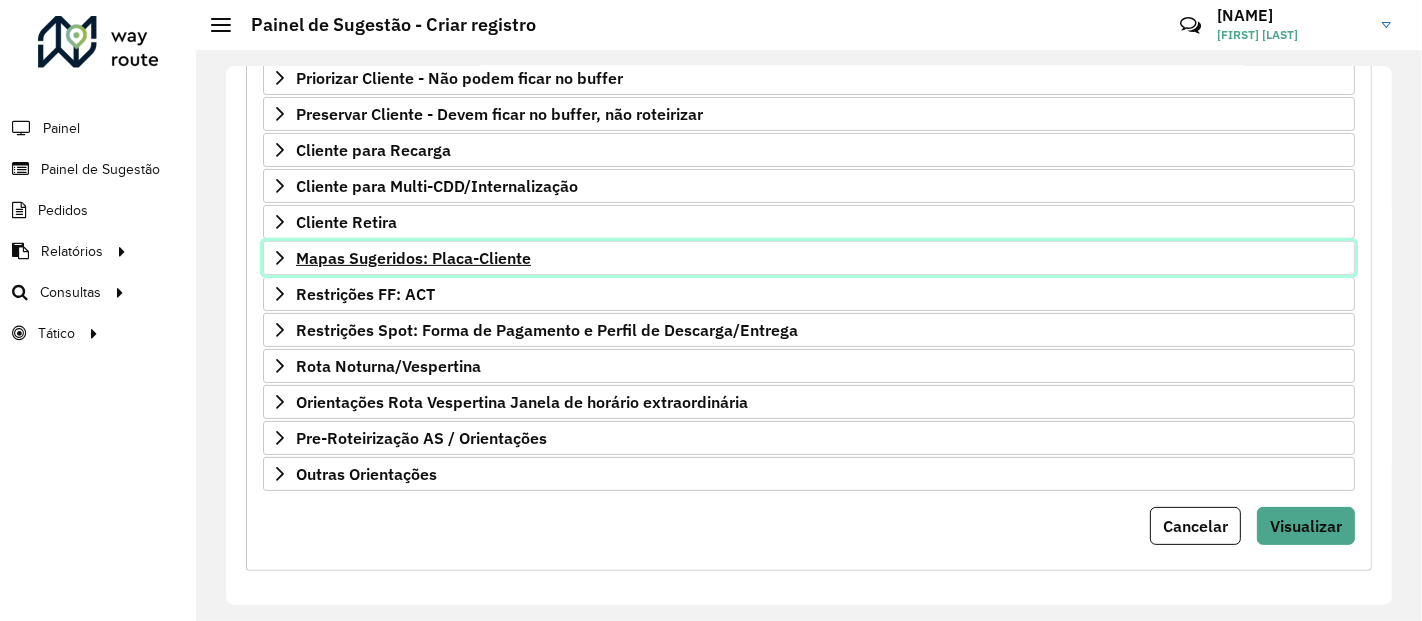 click on "Mapas Sugeridos: Placa-Cliente" at bounding box center (413, 258) 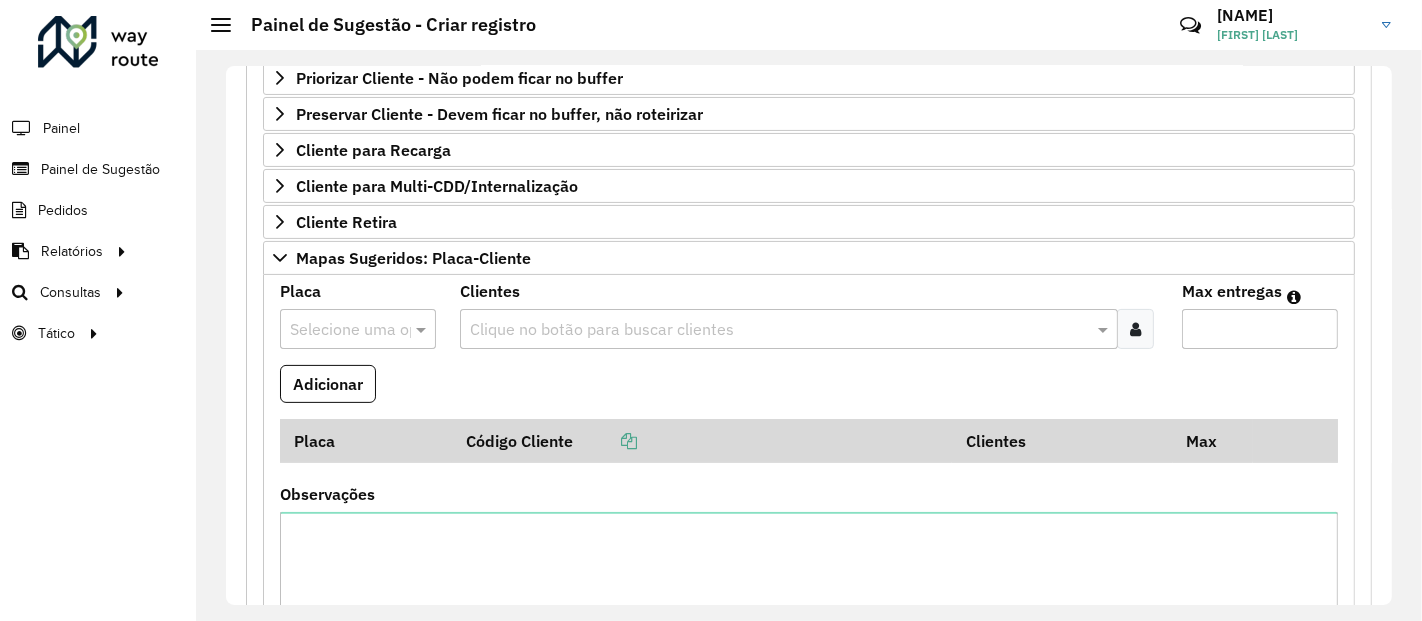 click at bounding box center (338, 330) 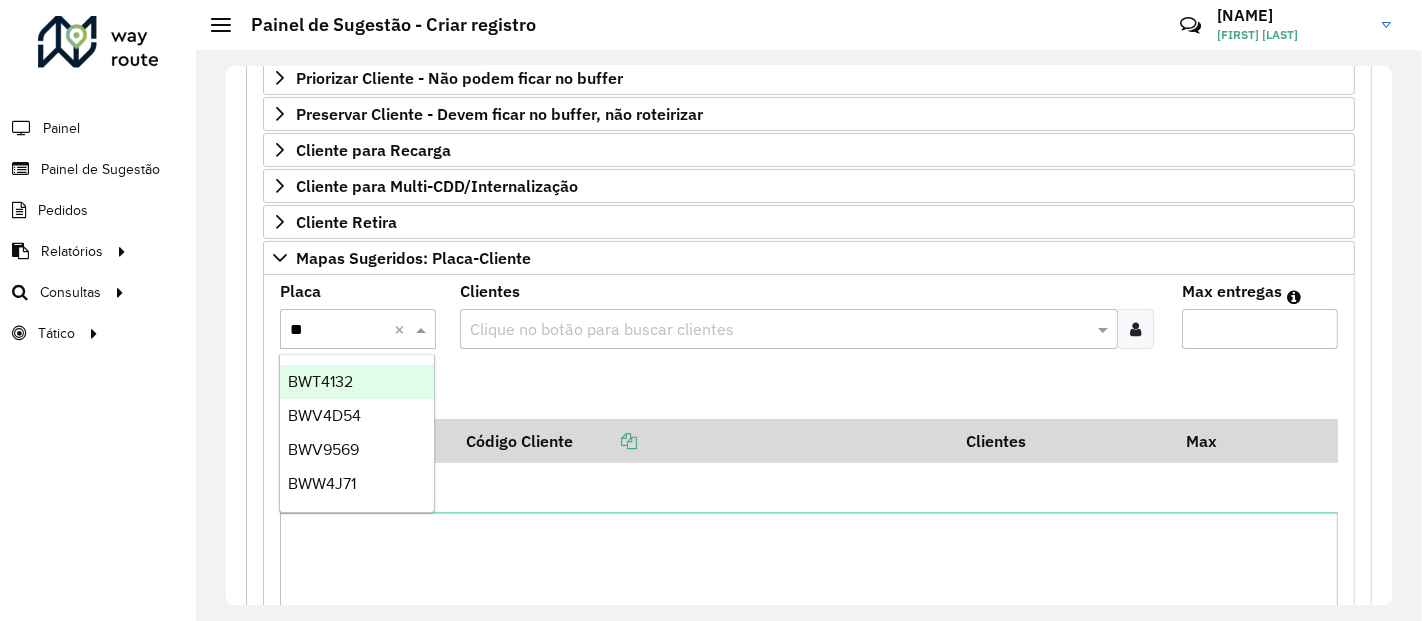 type on "***" 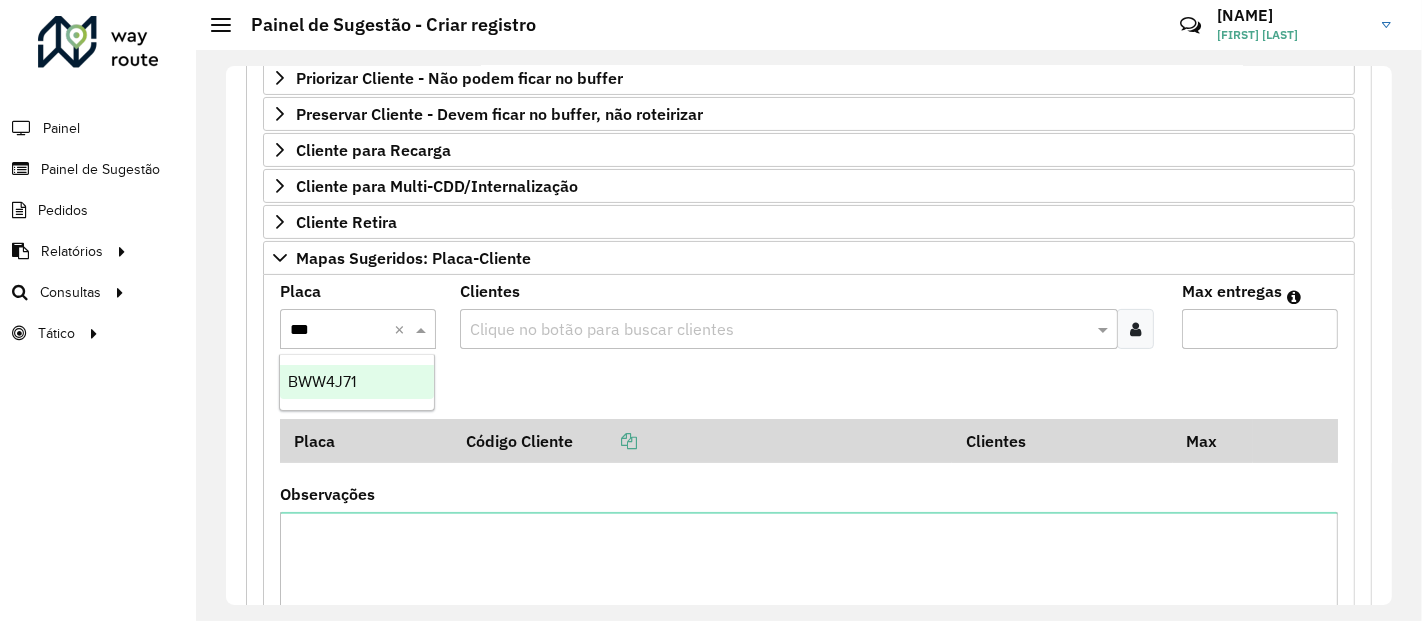 click on "BWW4J71" at bounding box center [357, 382] 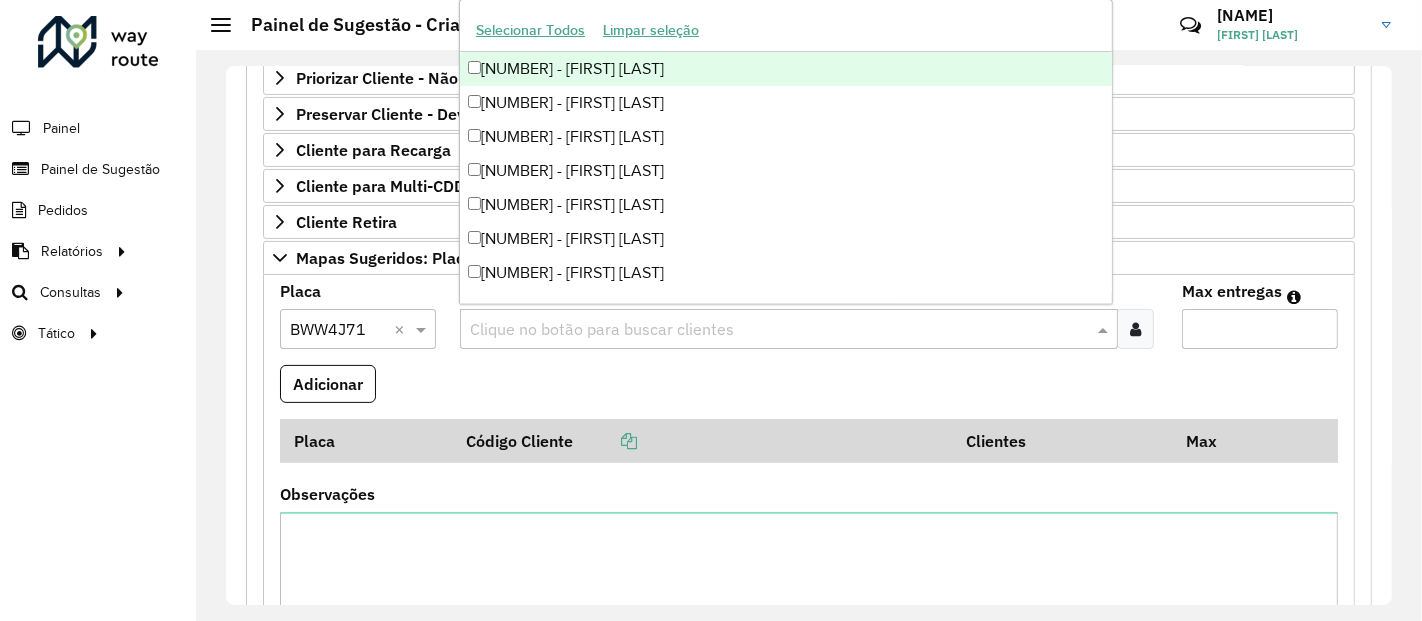 click at bounding box center (778, 330) 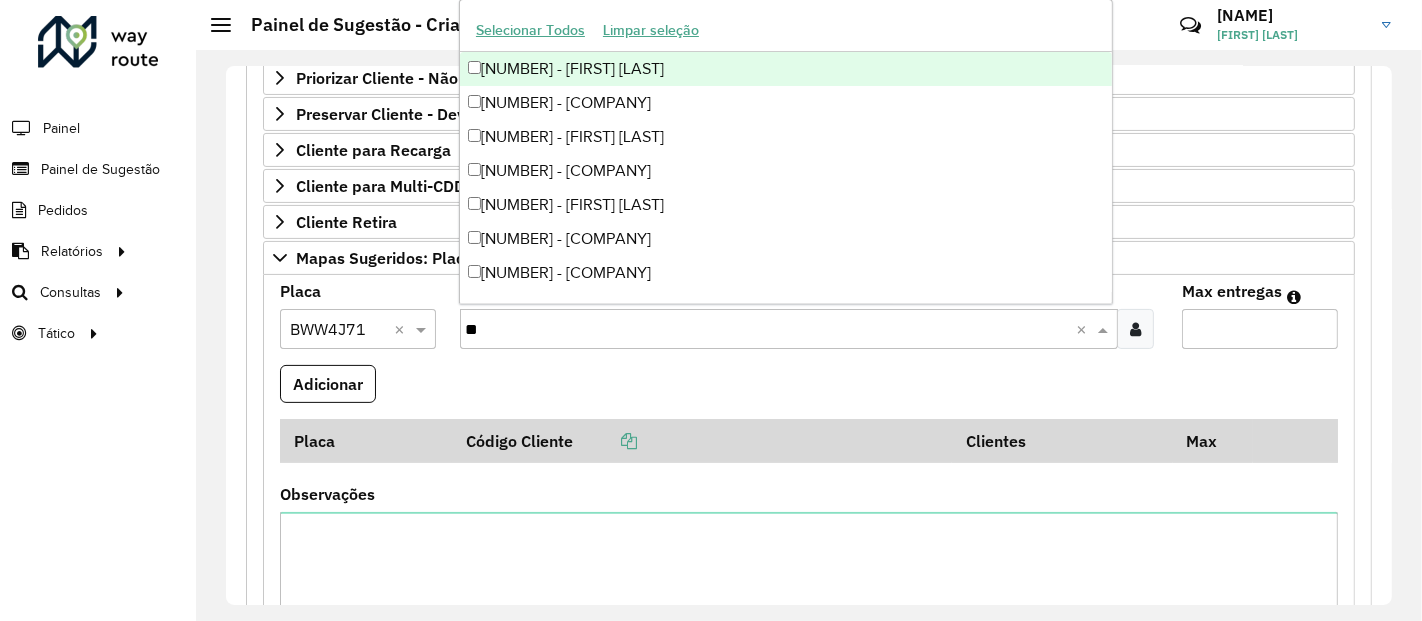 type on "*" 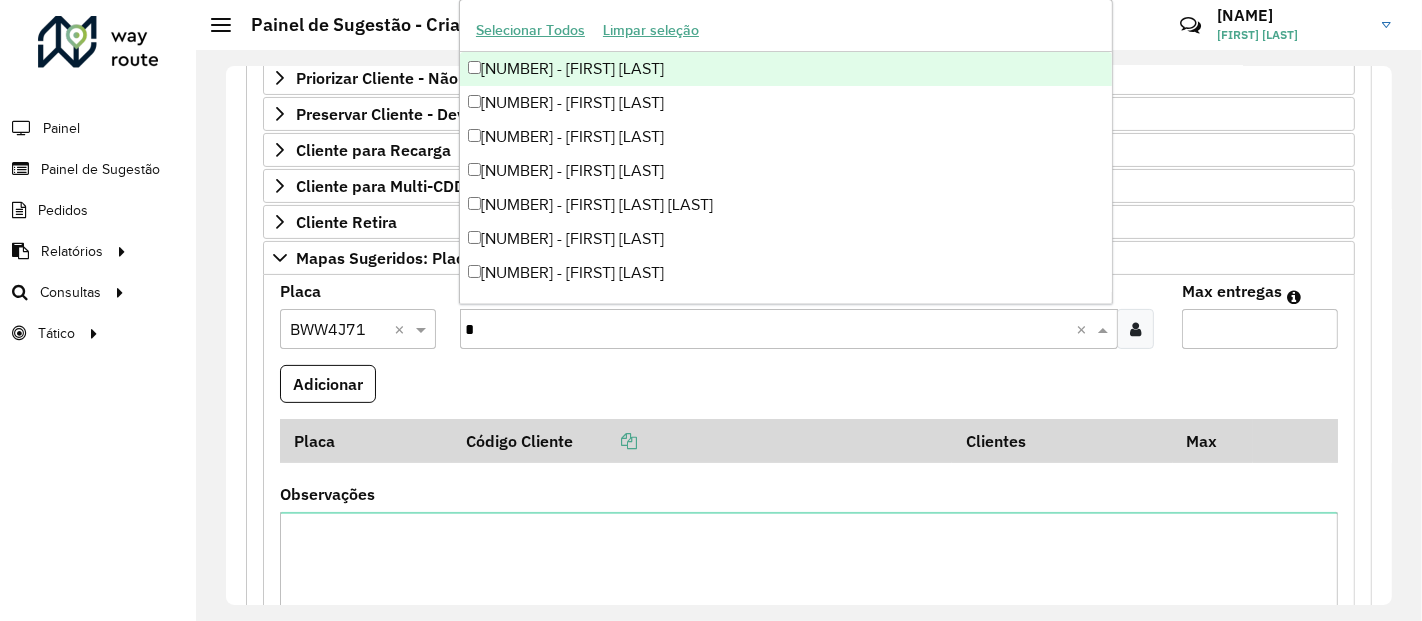 type on "**" 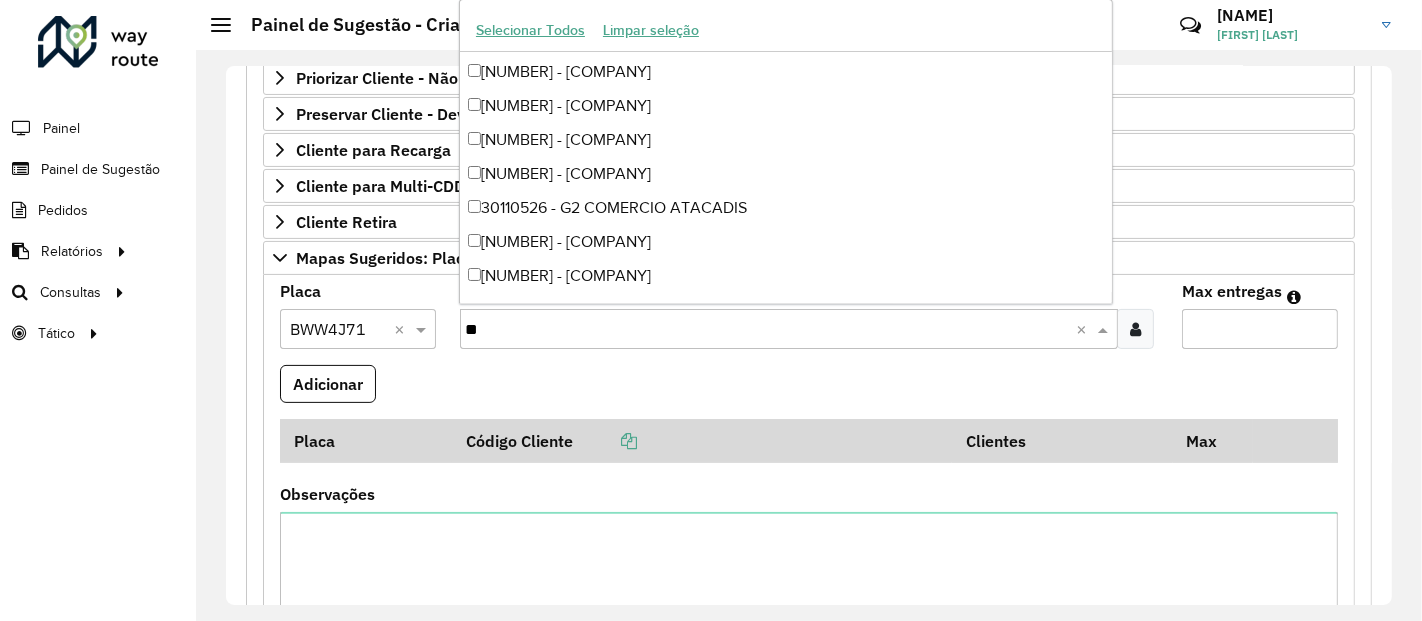 scroll, scrollTop: 65, scrollLeft: 0, axis: vertical 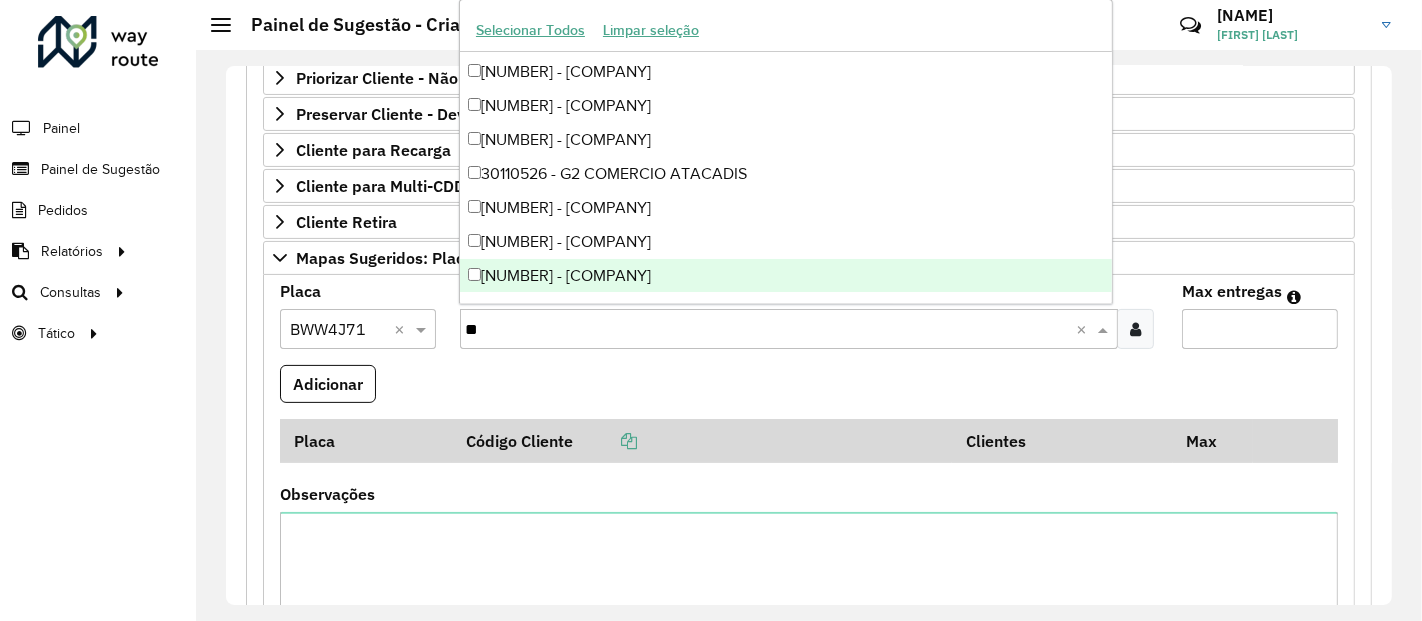 type 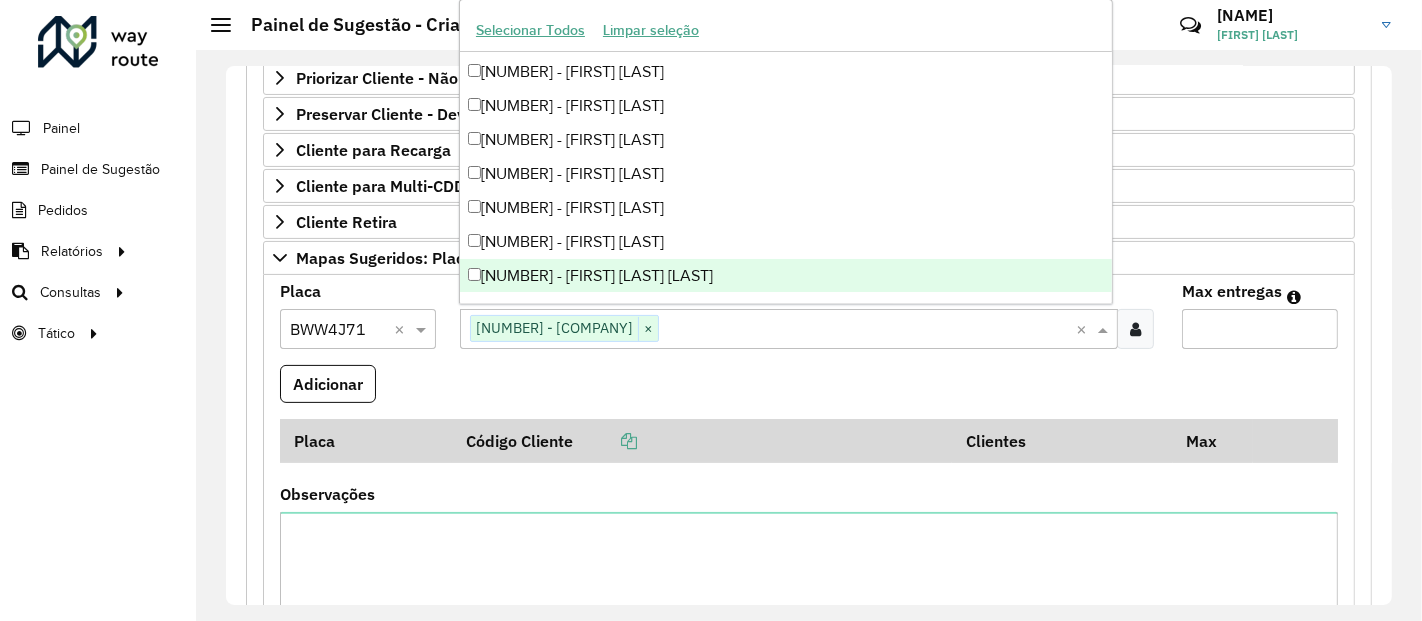 click on "Max entregas" at bounding box center [1260, 329] 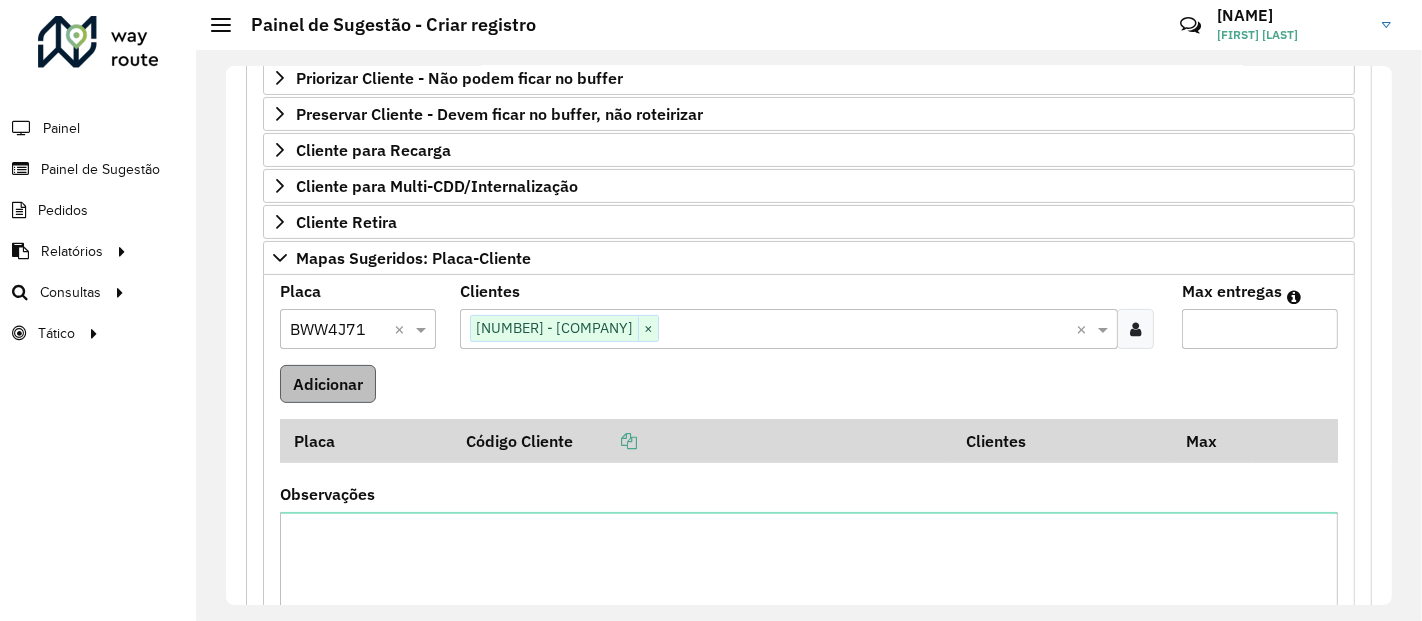 type on "*" 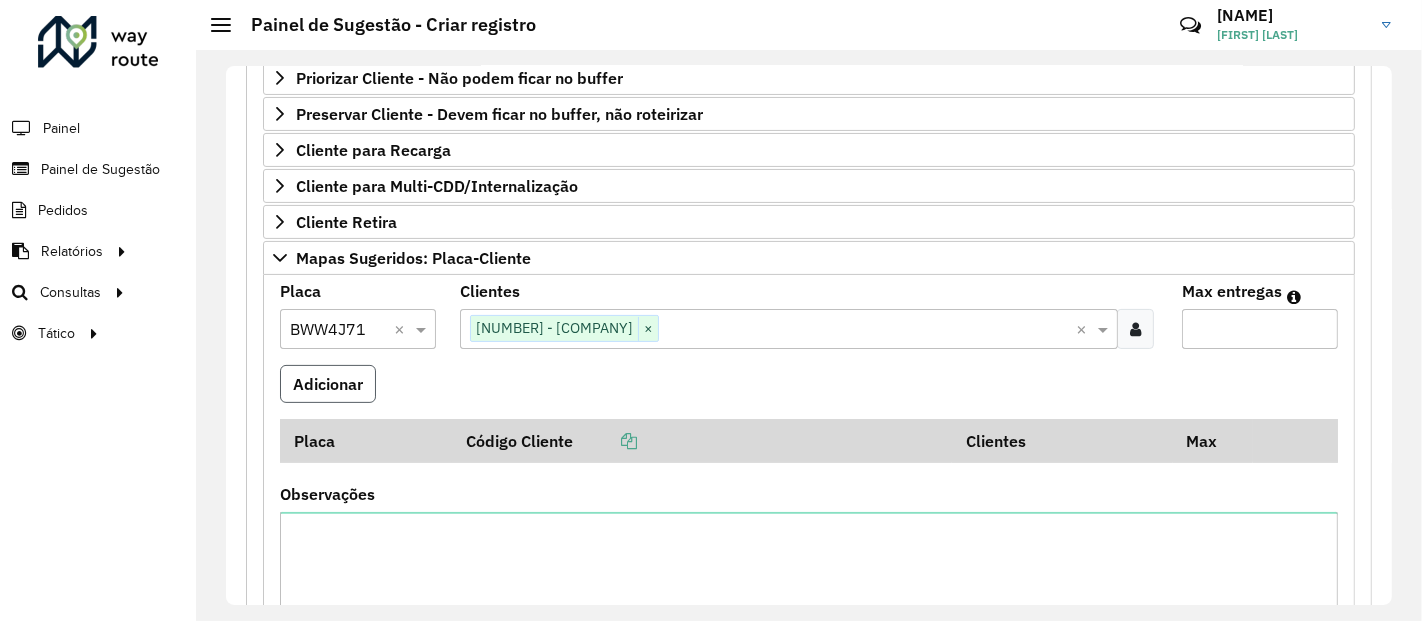 click on "Adicionar" at bounding box center [328, 384] 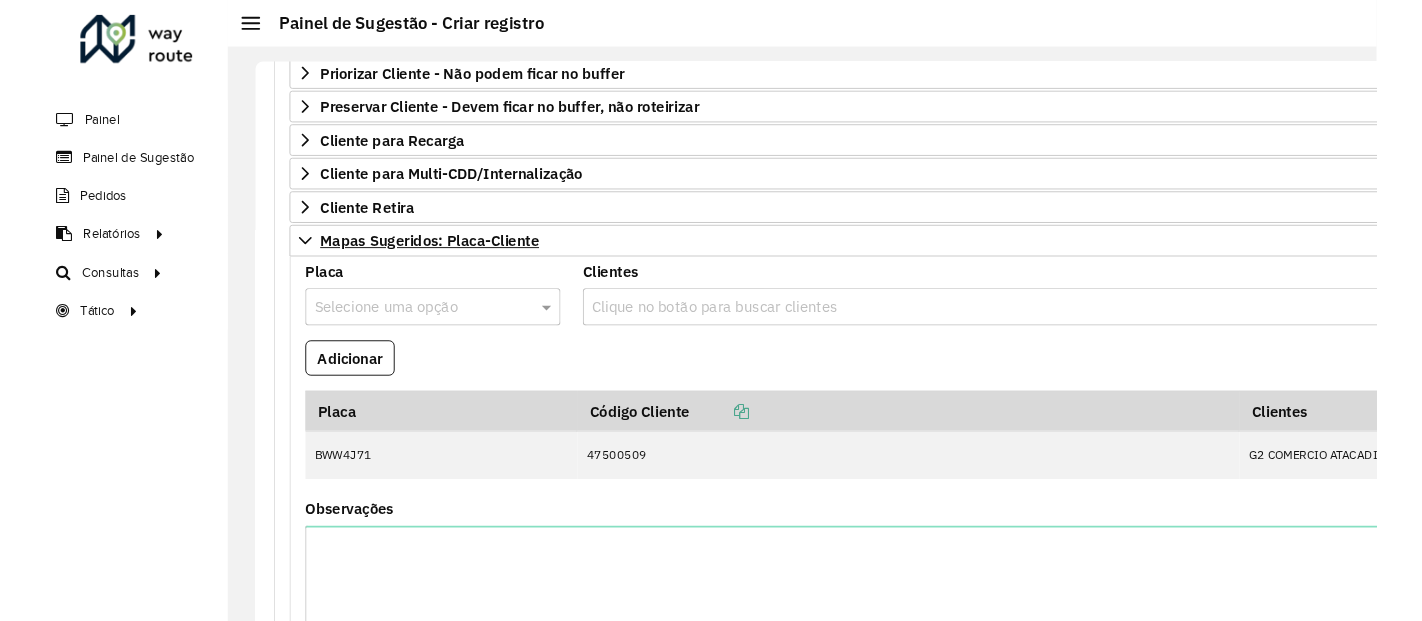 scroll, scrollTop: 366, scrollLeft: 0, axis: vertical 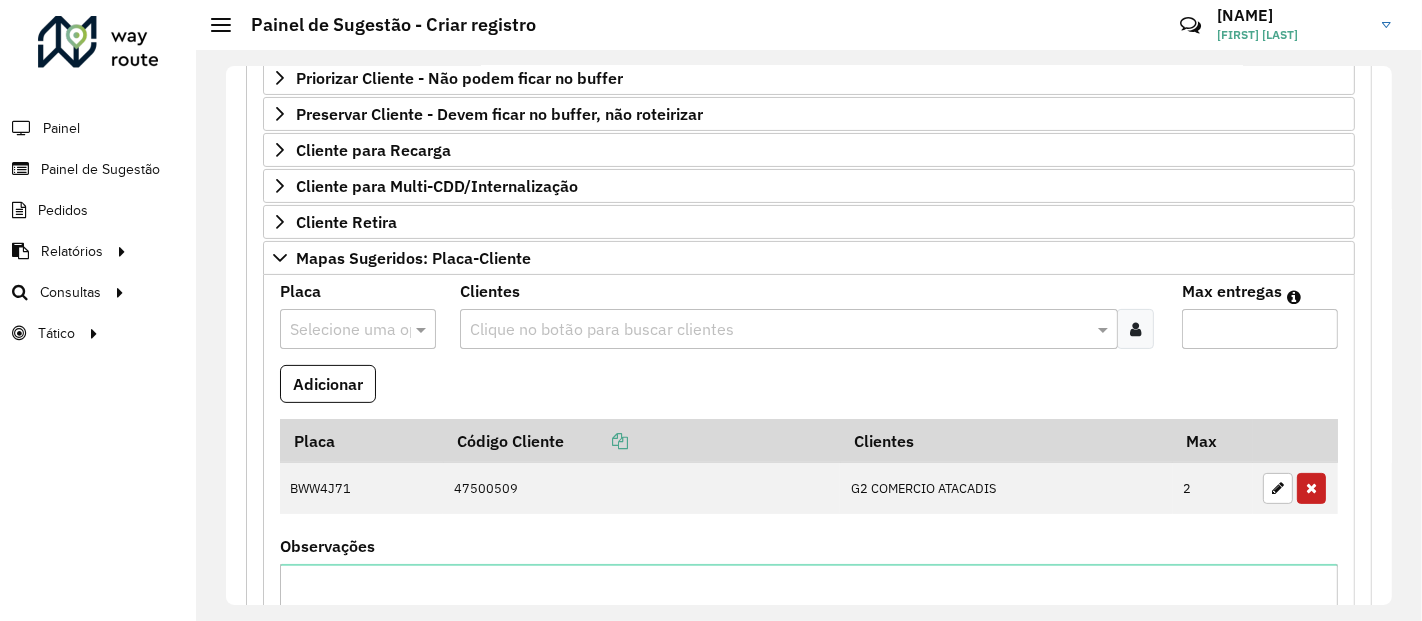 click at bounding box center [338, 330] 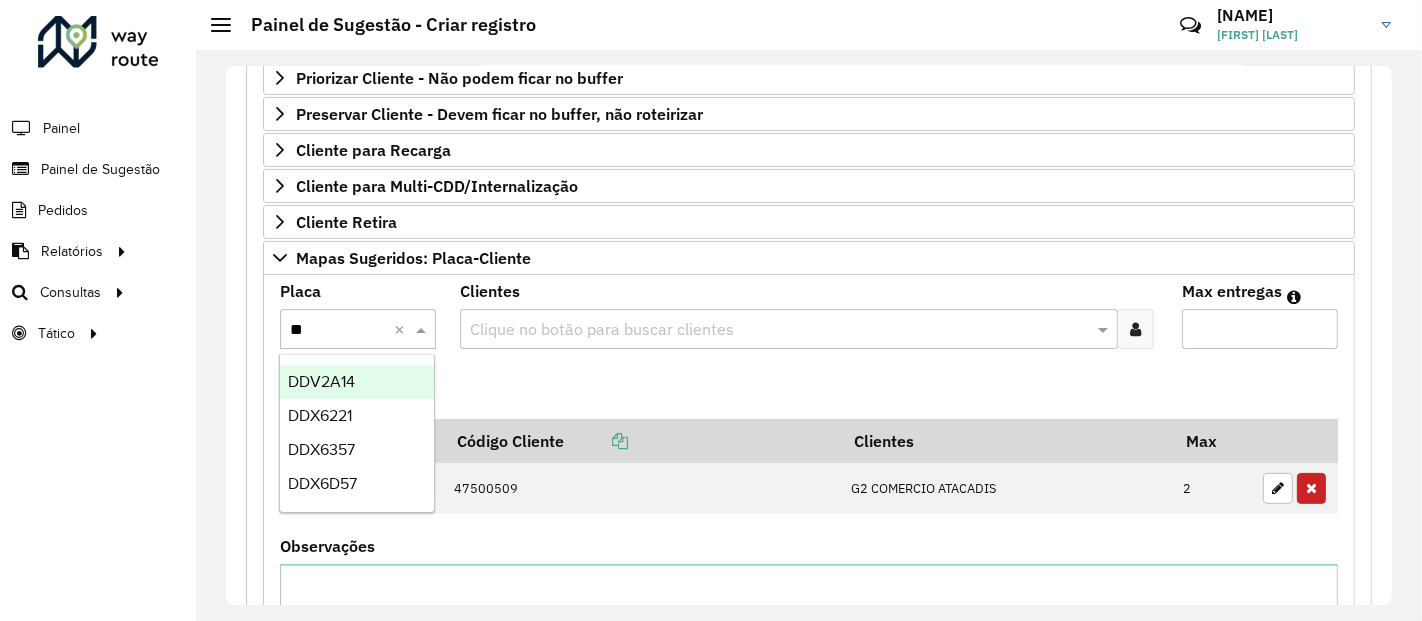 type on "***" 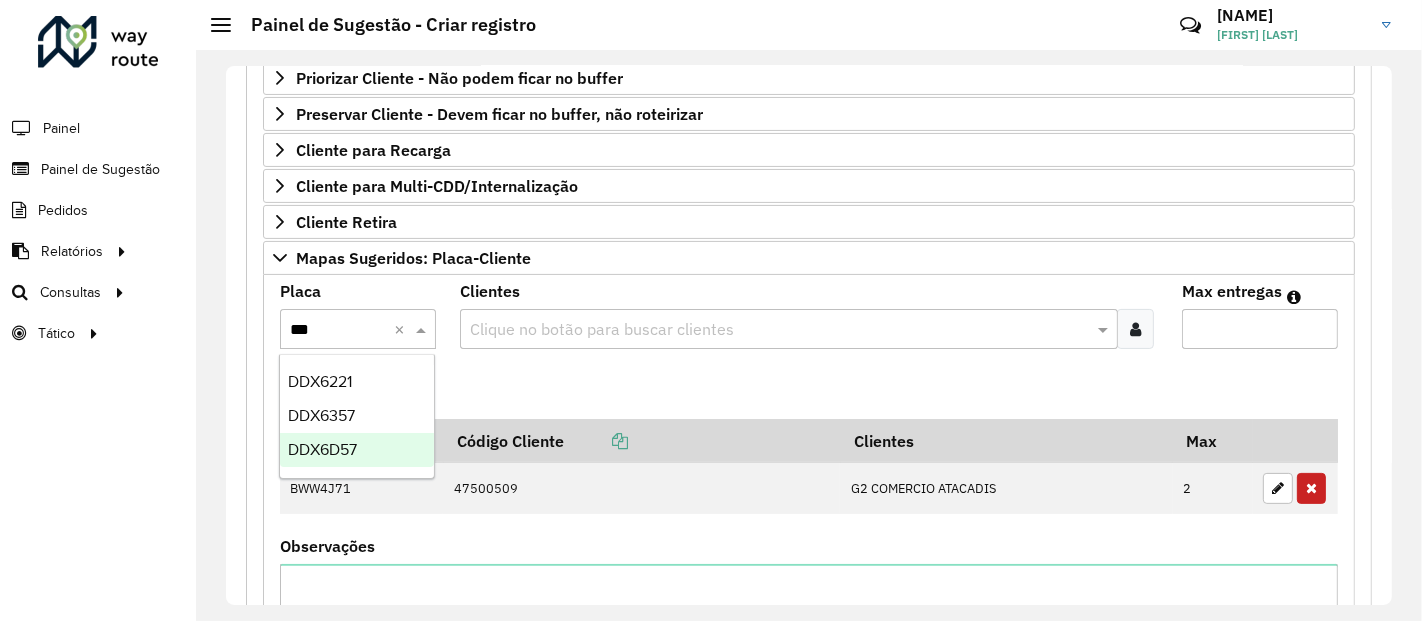 click on "DDX6D57" at bounding box center (322, 449) 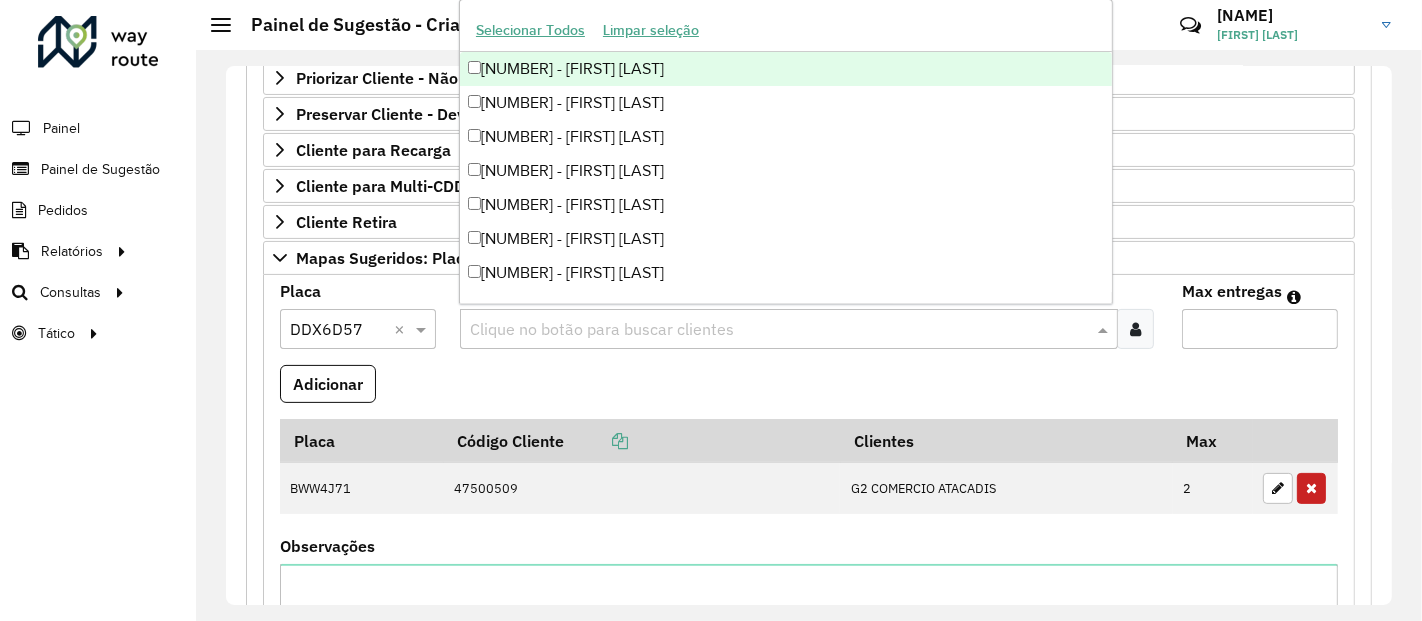 click at bounding box center (778, 330) 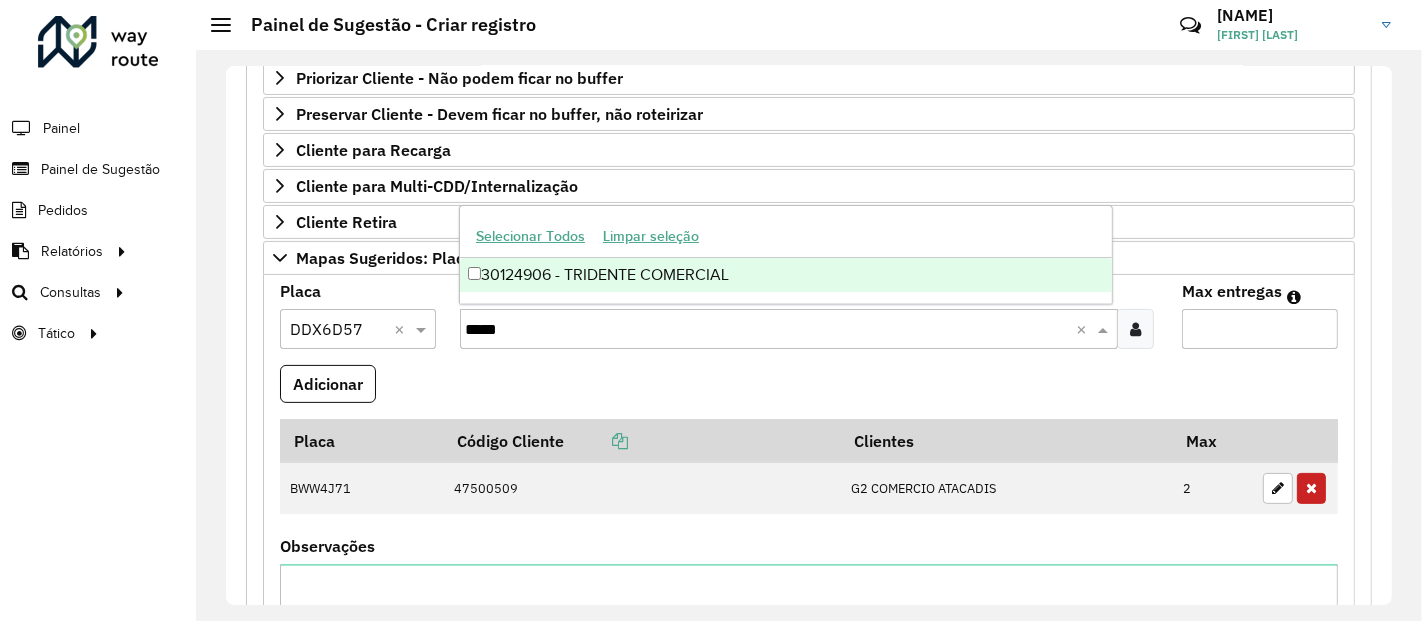 click on "30124906 - TRIDENTE COMERCIAL" at bounding box center [786, 275] 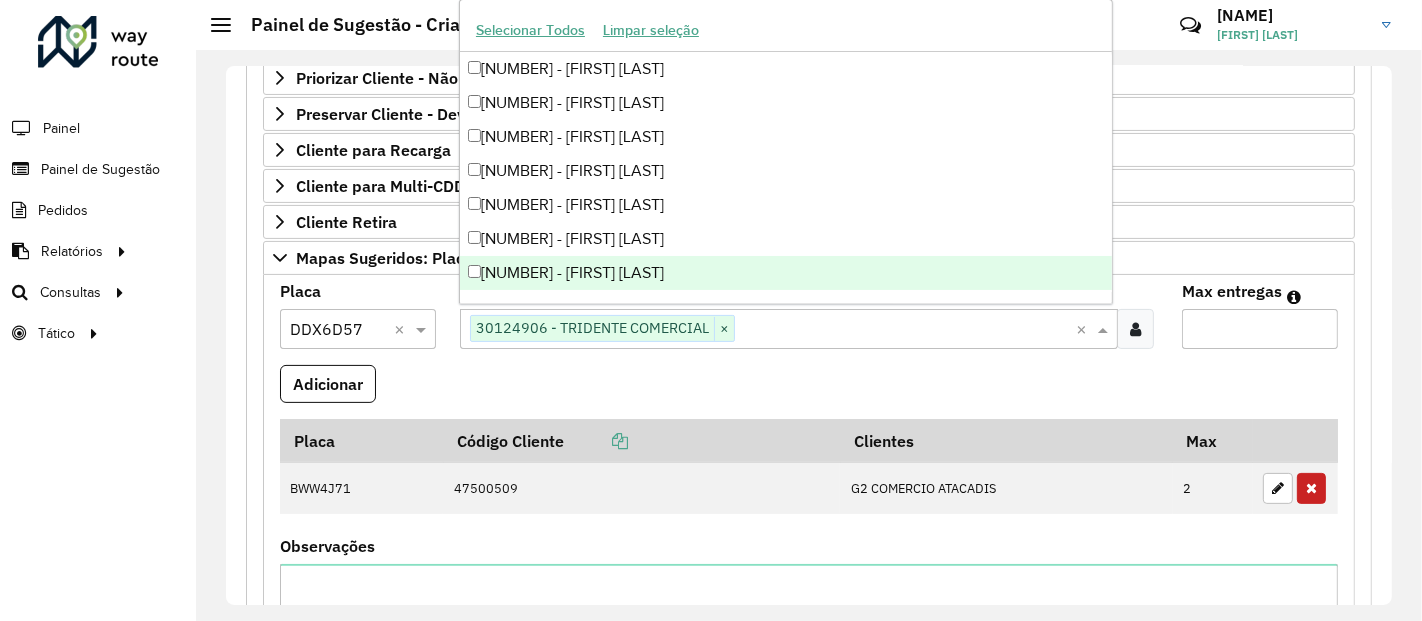 click on "Max entregas" at bounding box center (1260, 329) 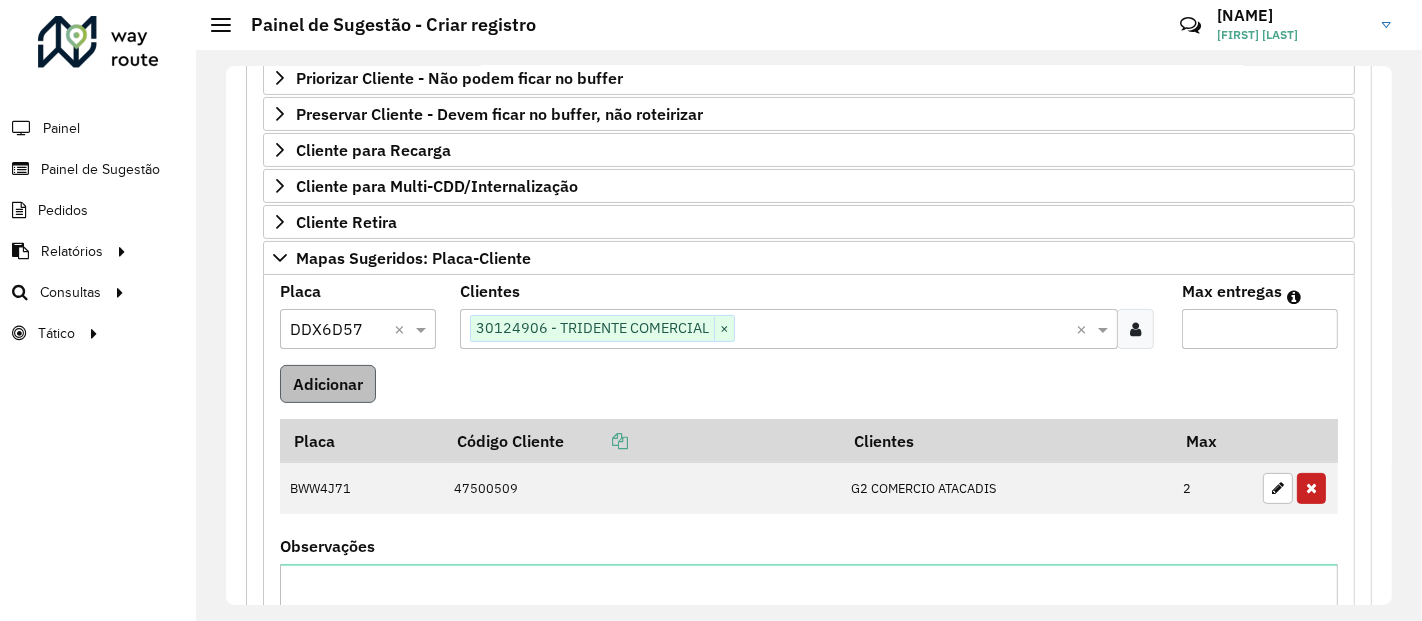 type on "*" 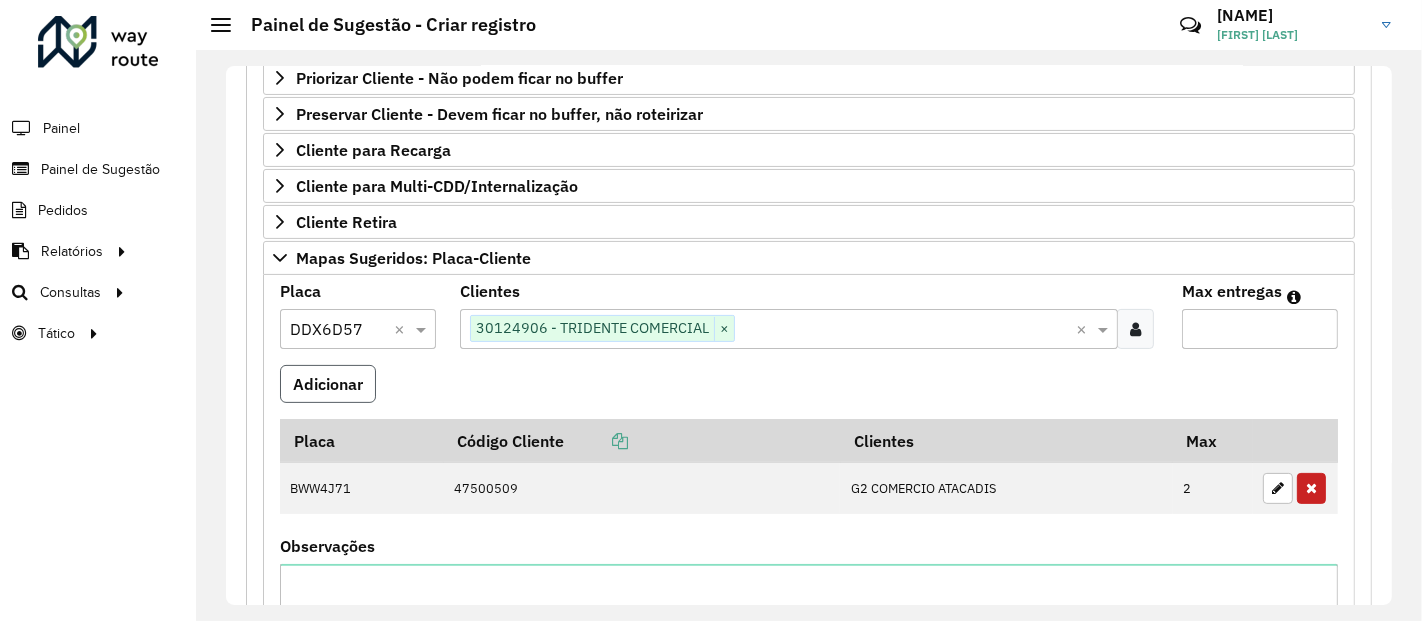 click on "Adicionar" at bounding box center (328, 384) 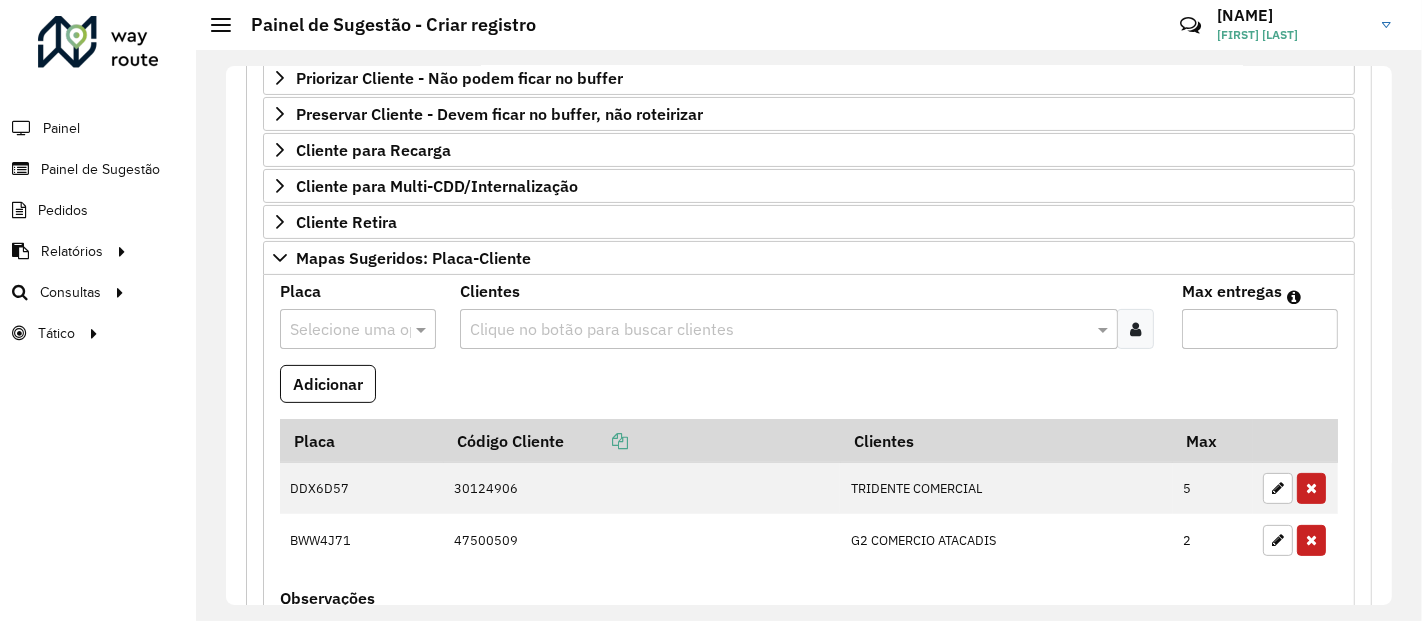 click at bounding box center (338, 330) 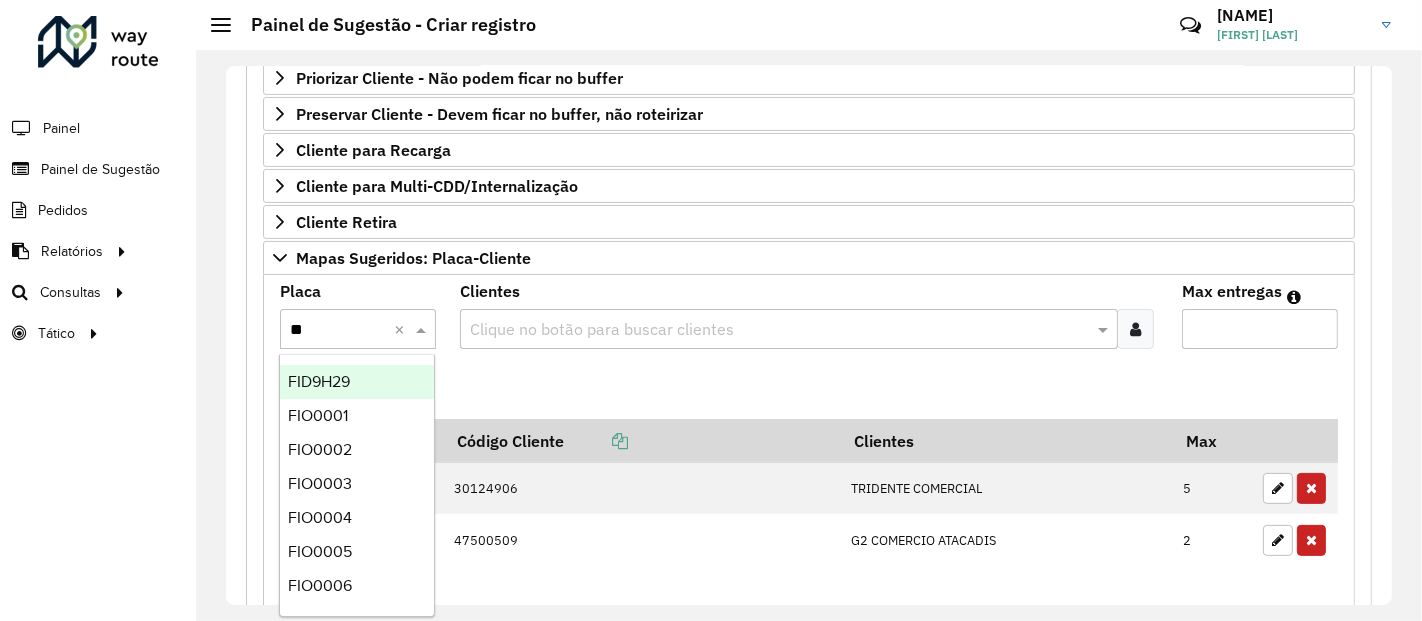type on "***" 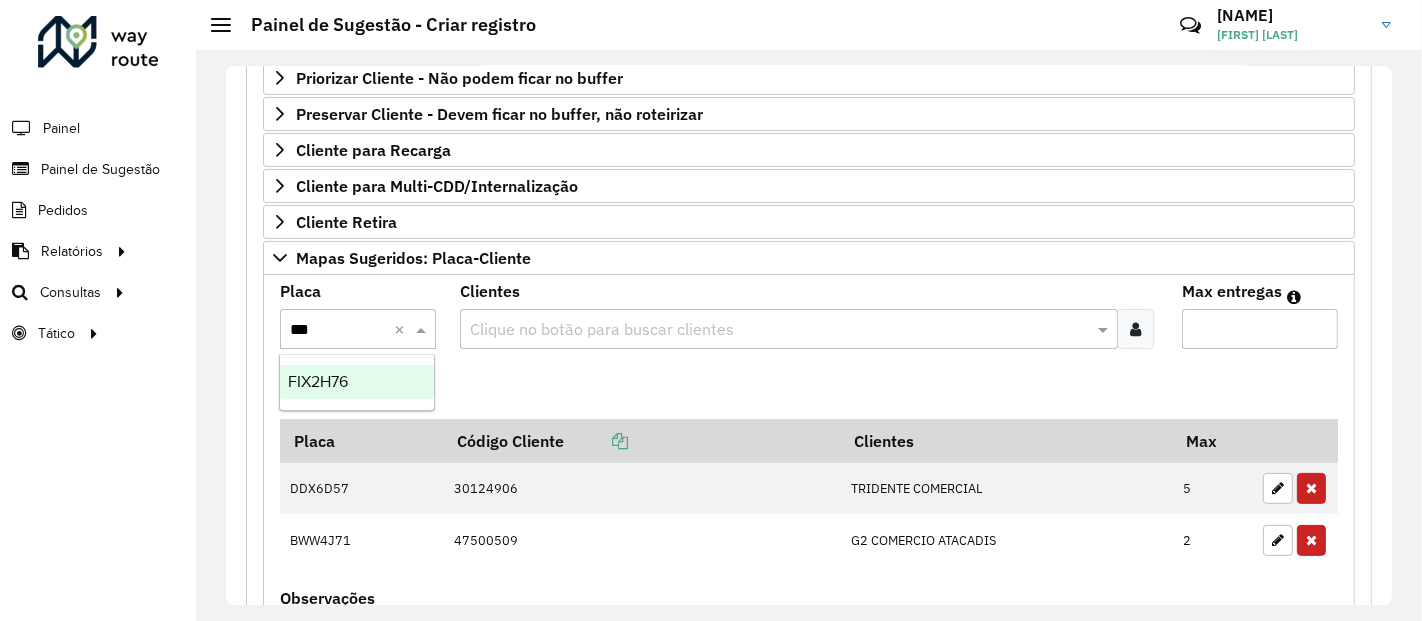 click on "FIX2H76" at bounding box center (357, 382) 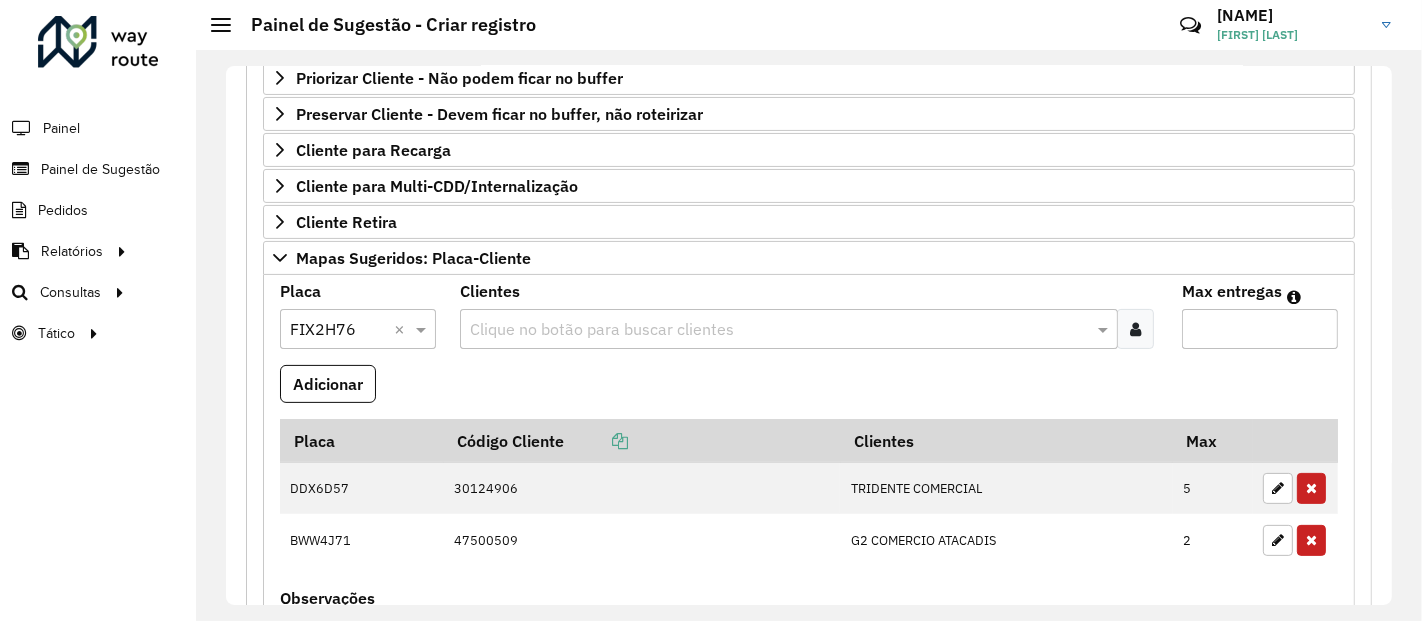 click at bounding box center [778, 330] 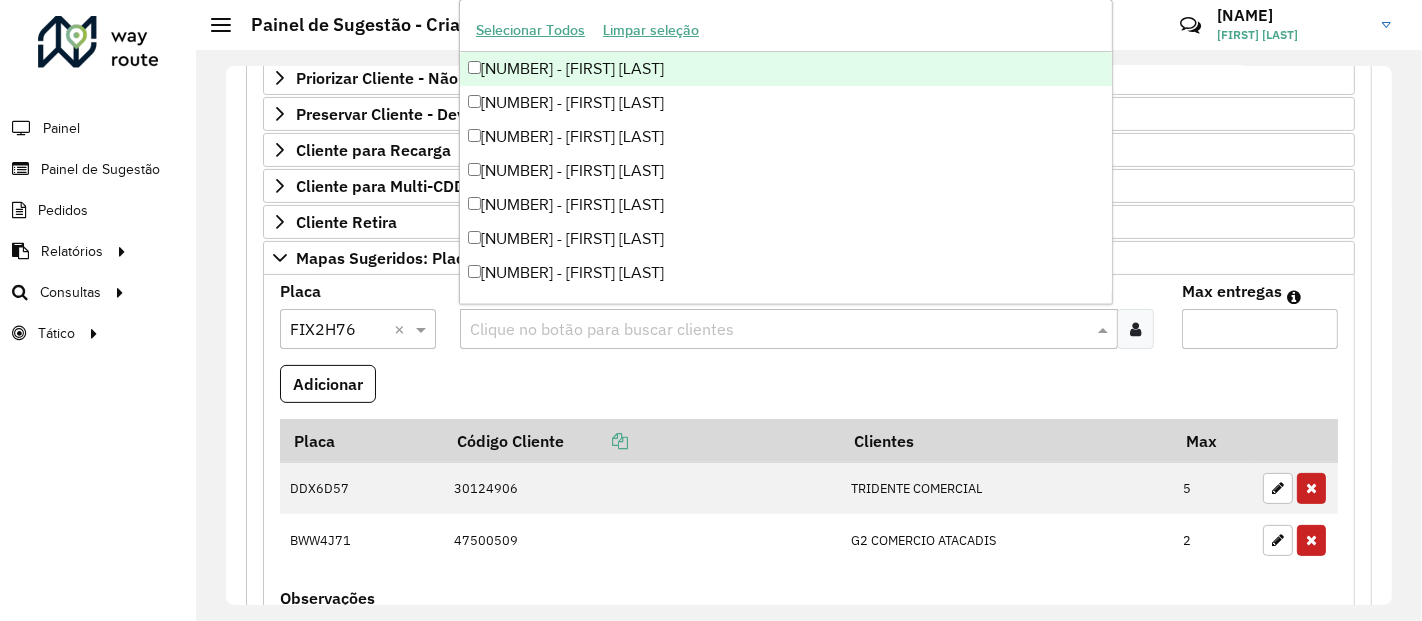 paste on "*****" 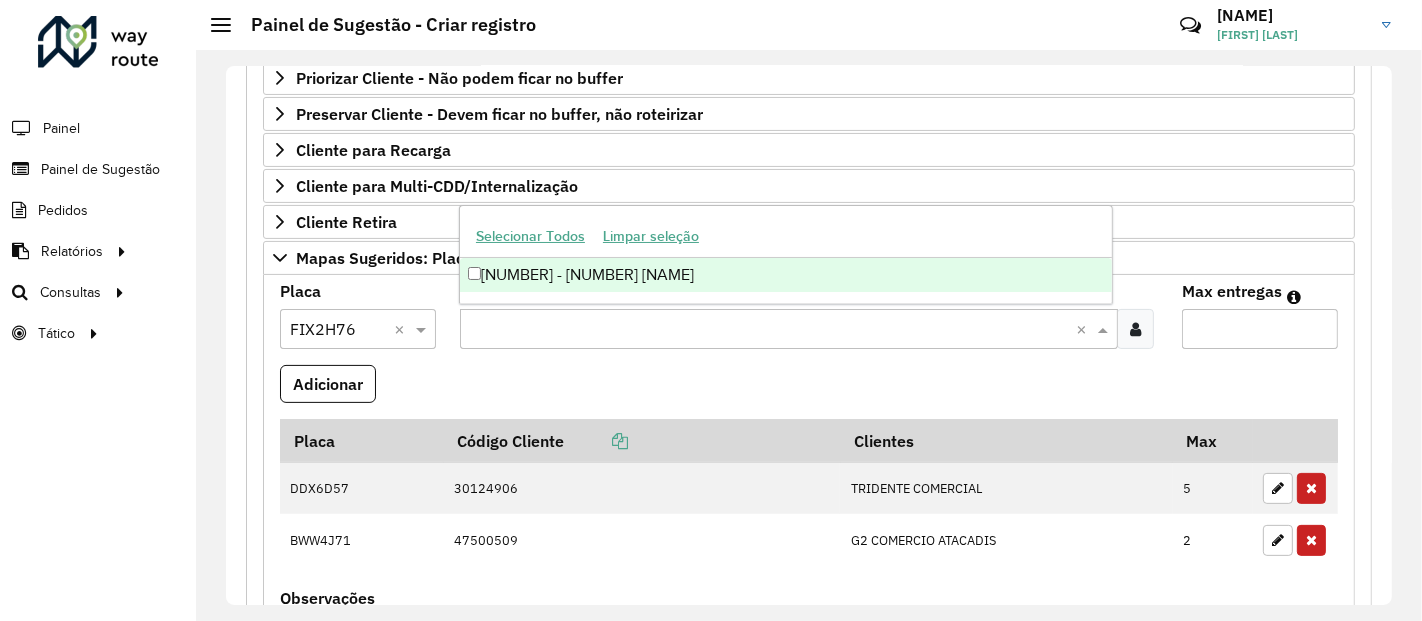 type on "*****" 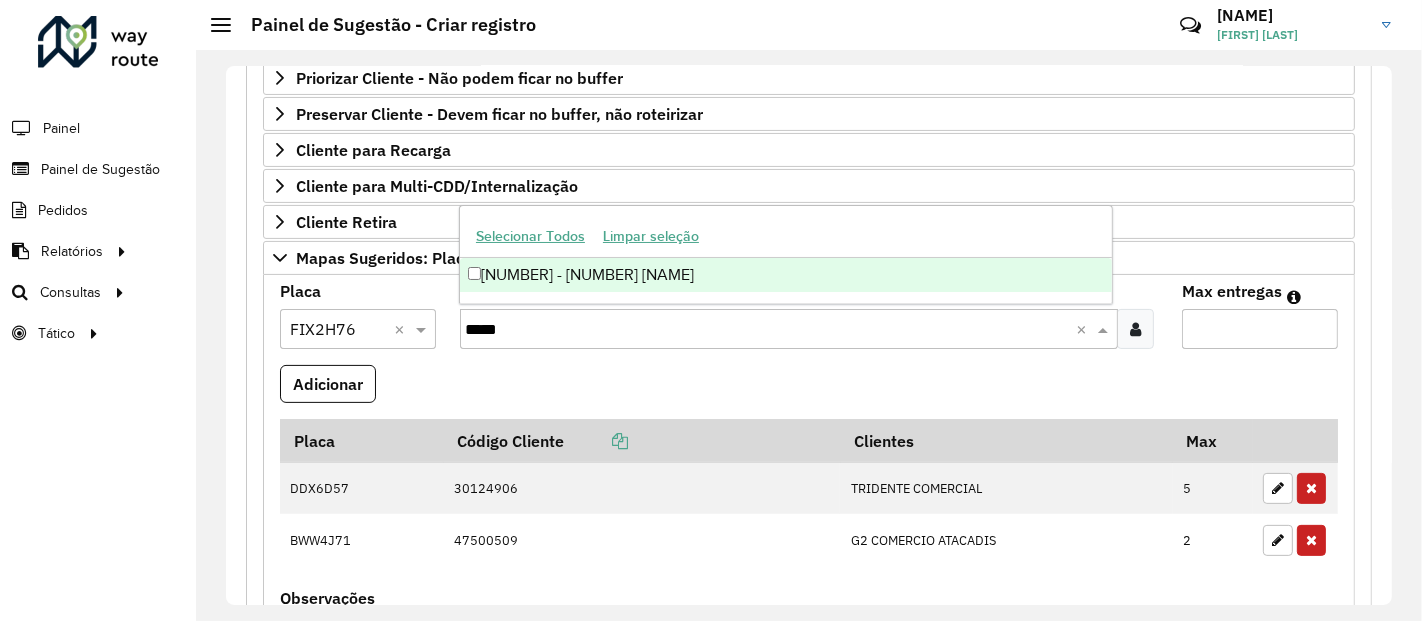 type 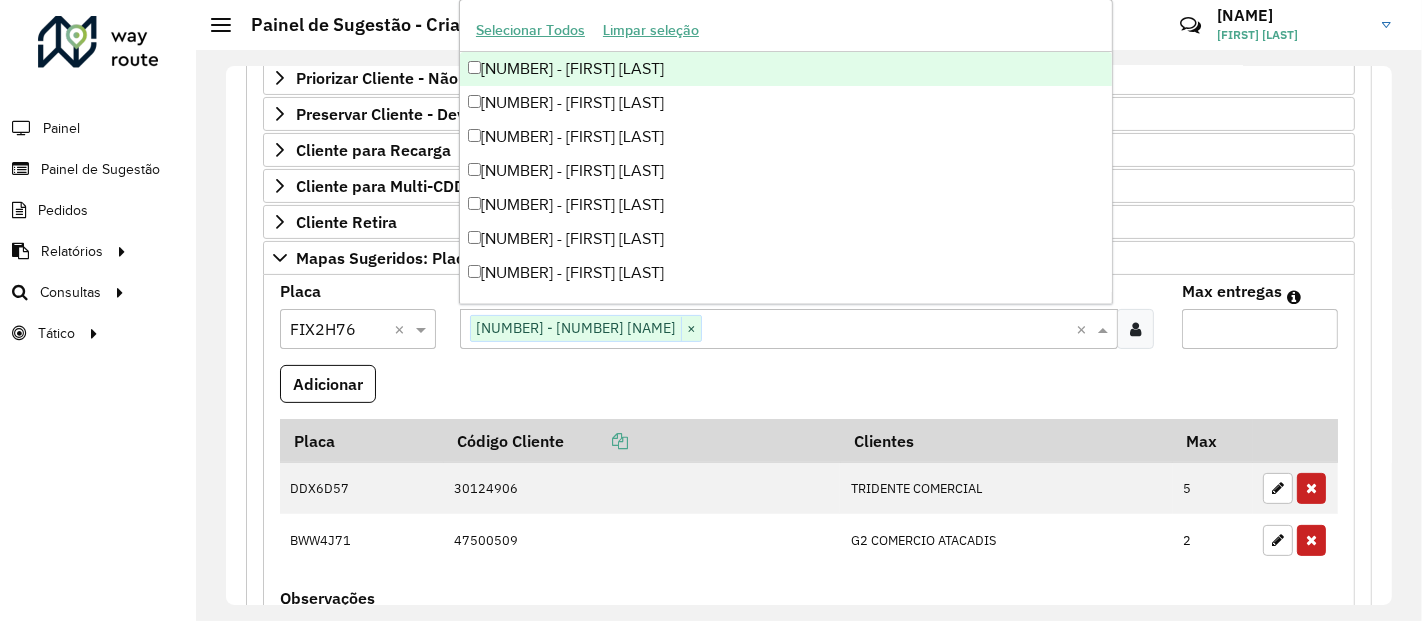 click on "Max entregas" at bounding box center [1260, 329] 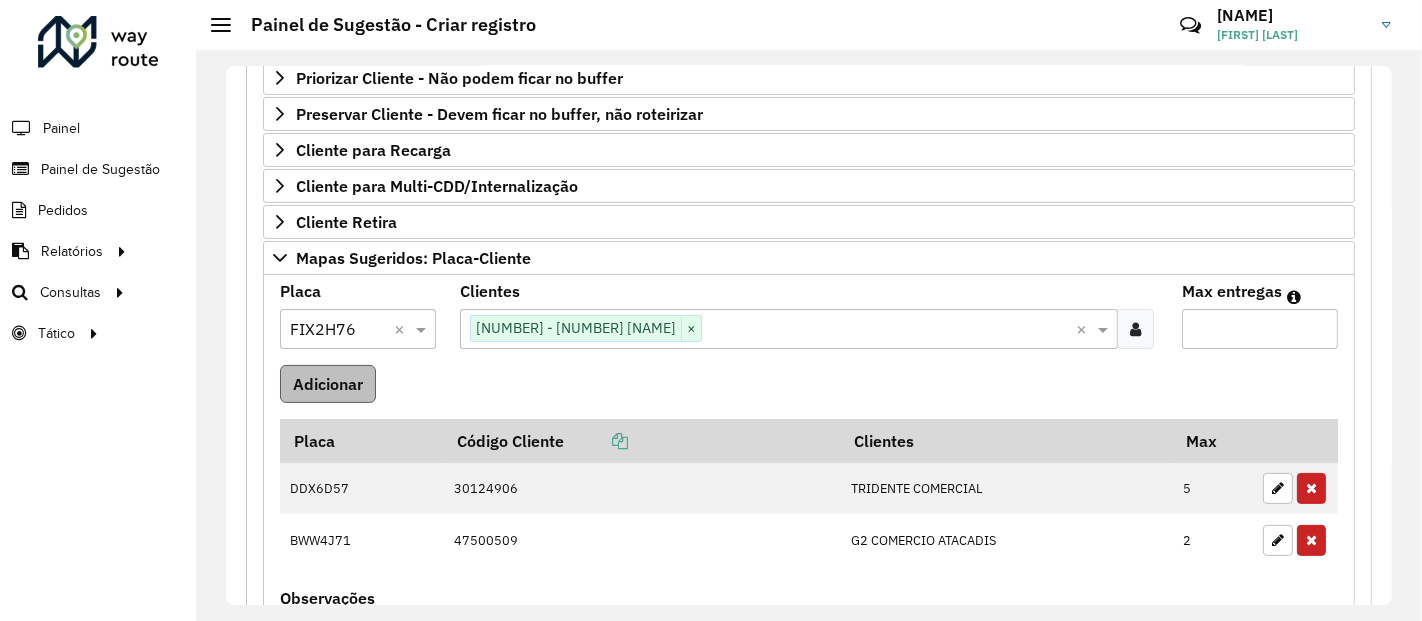 type on "**" 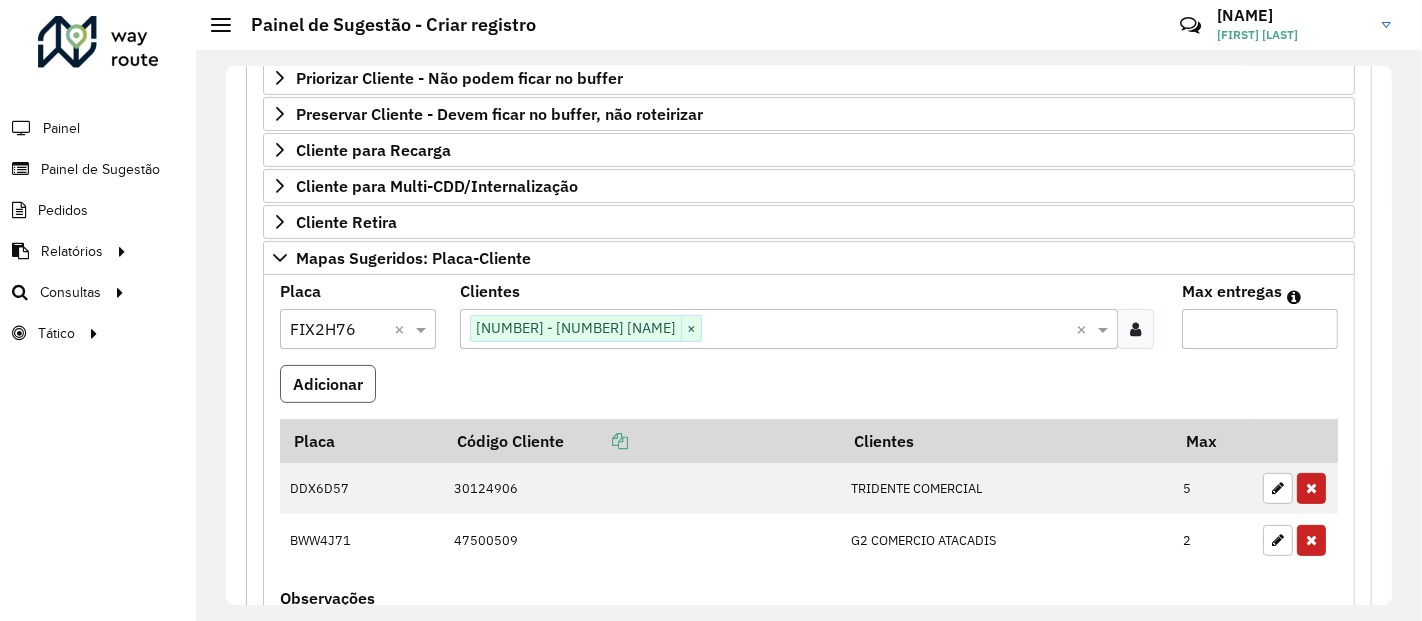 click on "Adicionar" at bounding box center [328, 384] 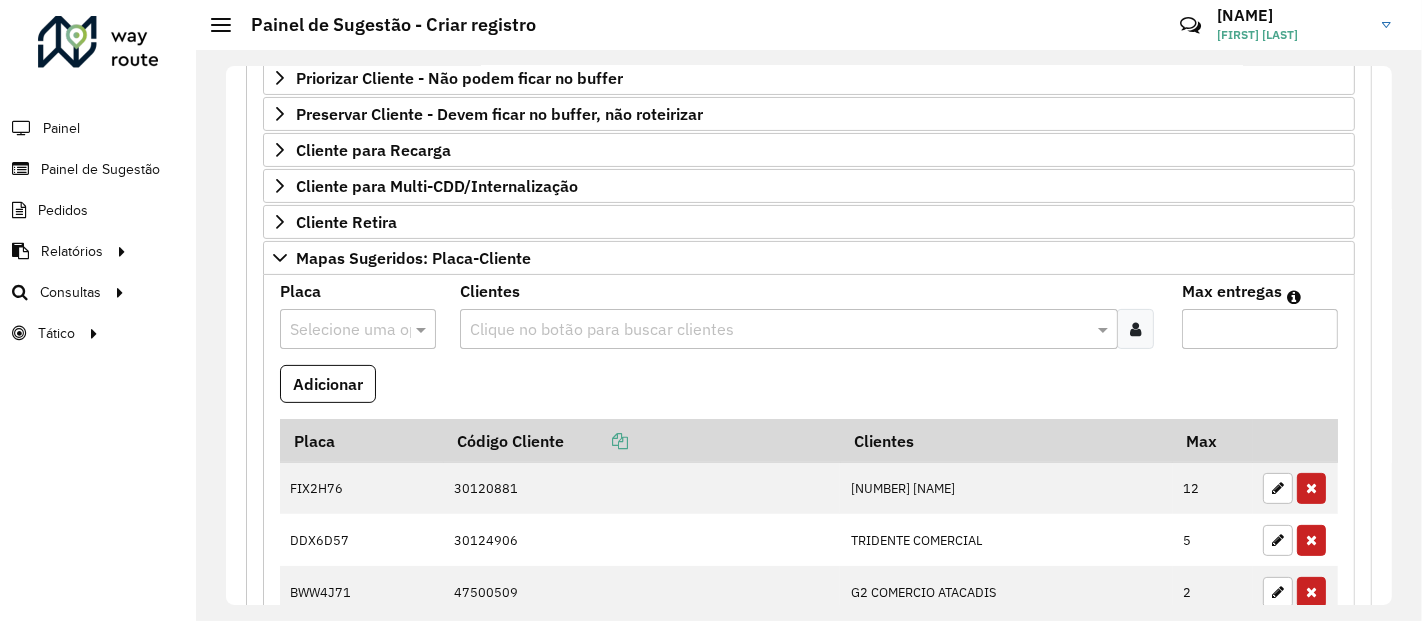scroll, scrollTop: 477, scrollLeft: 0, axis: vertical 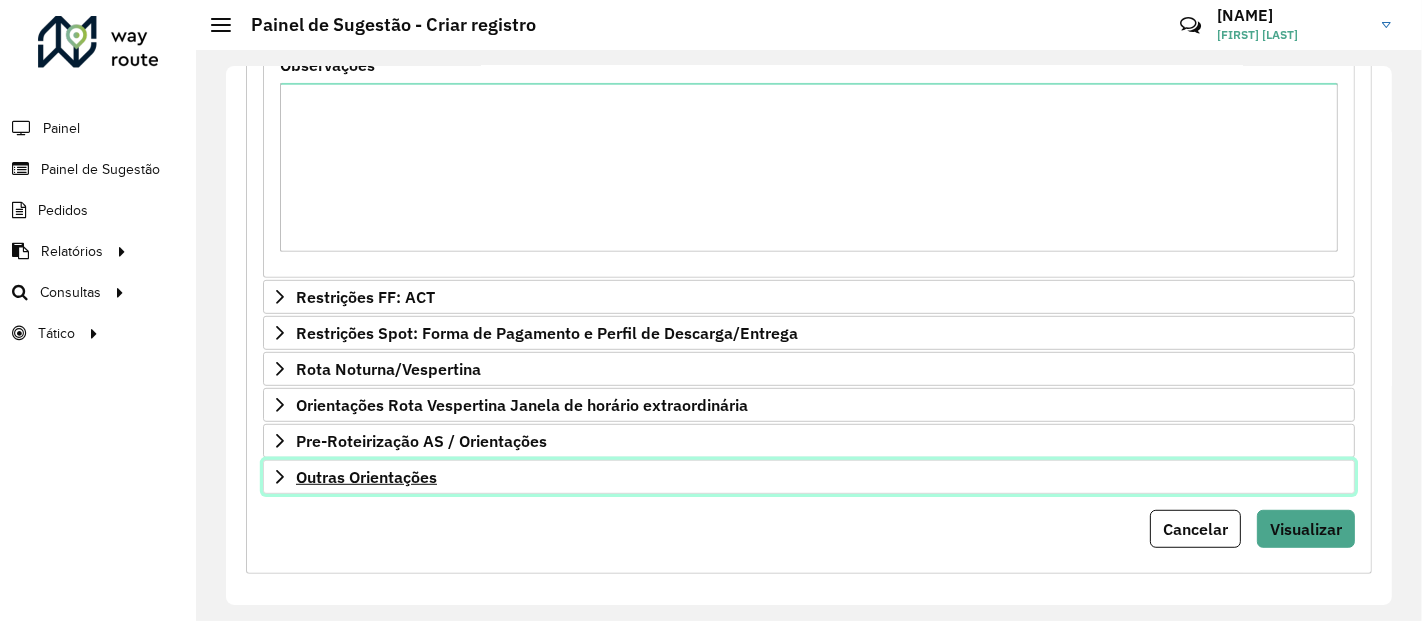 click on "Outras Orientações" at bounding box center [366, 477] 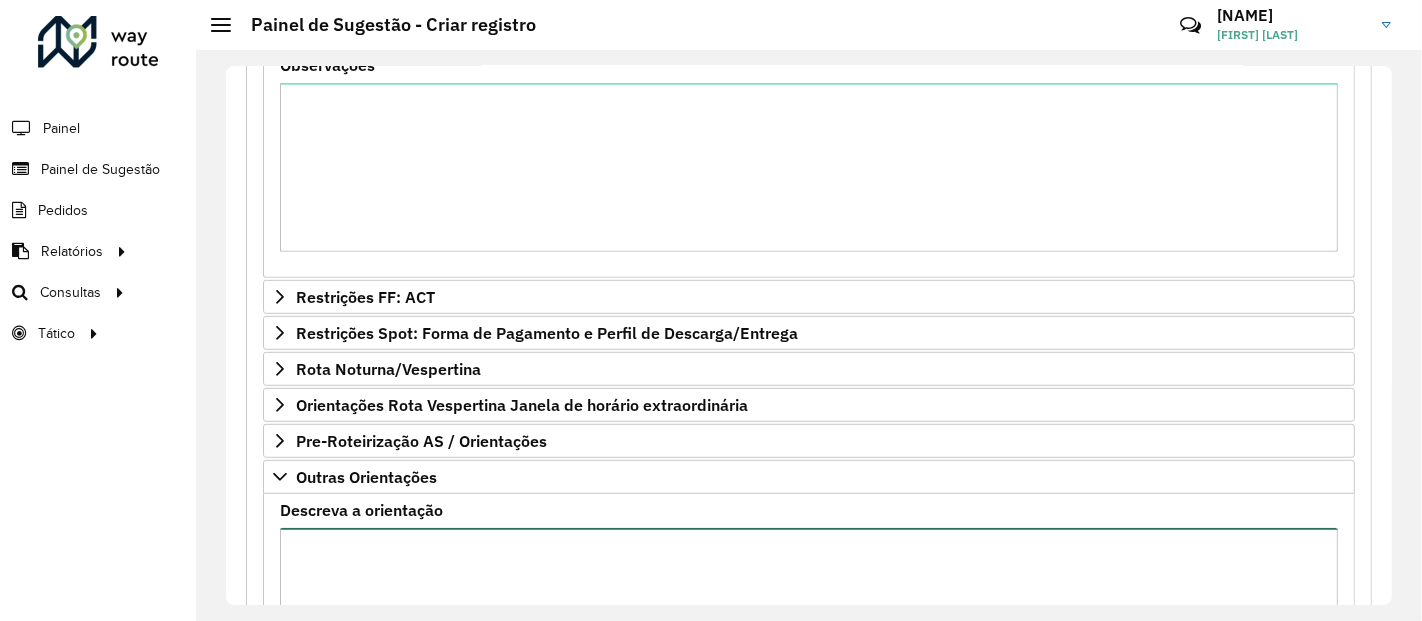 click on "Descreva a orientação" at bounding box center [809, 612] 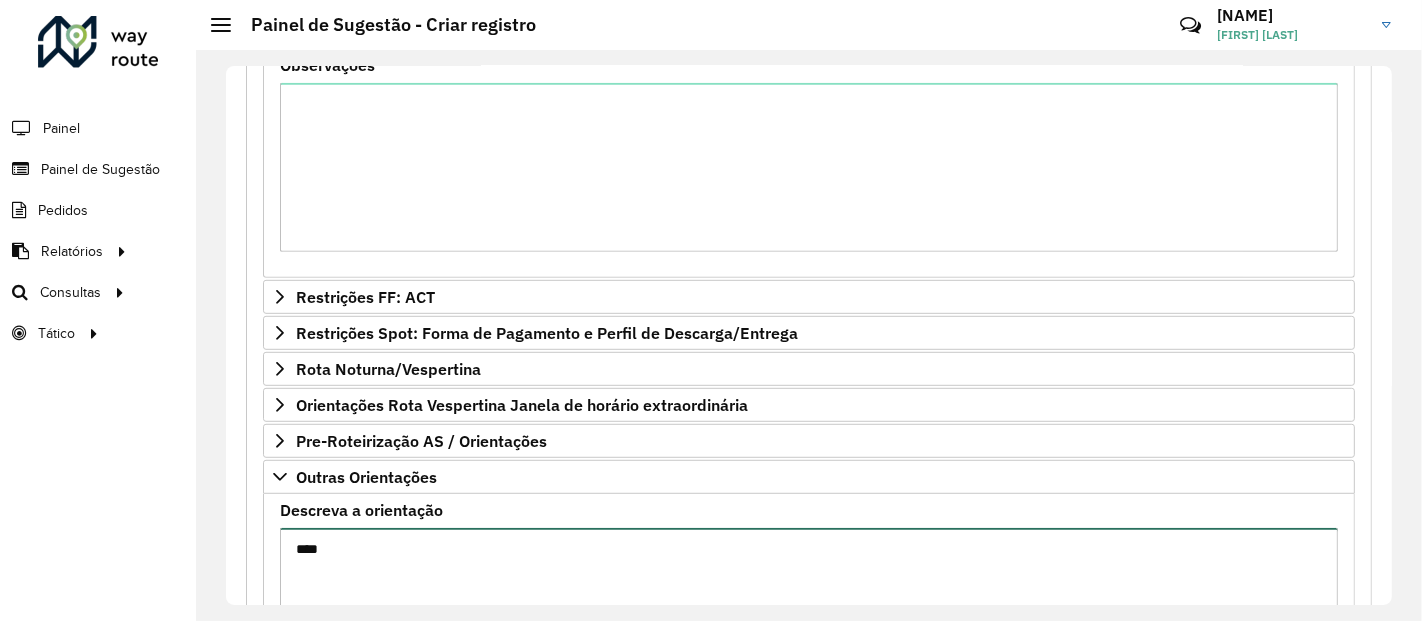 paste on "*****" 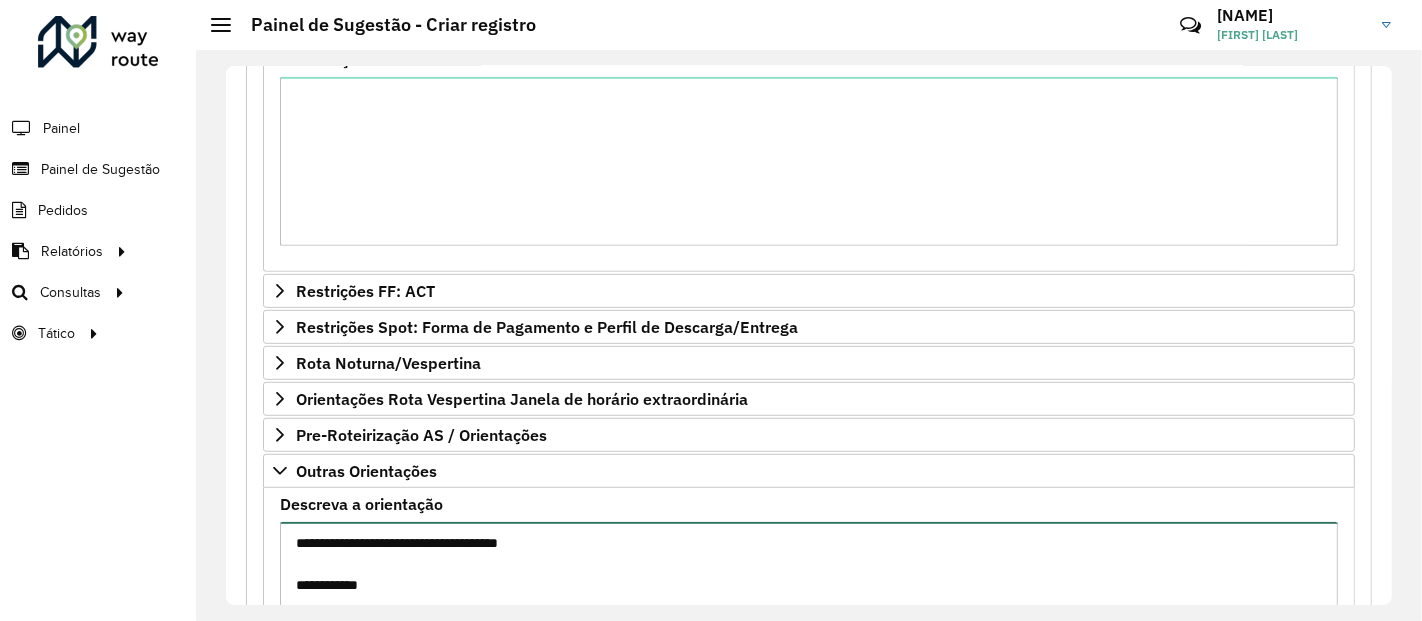 paste on "*****
*****
*****" 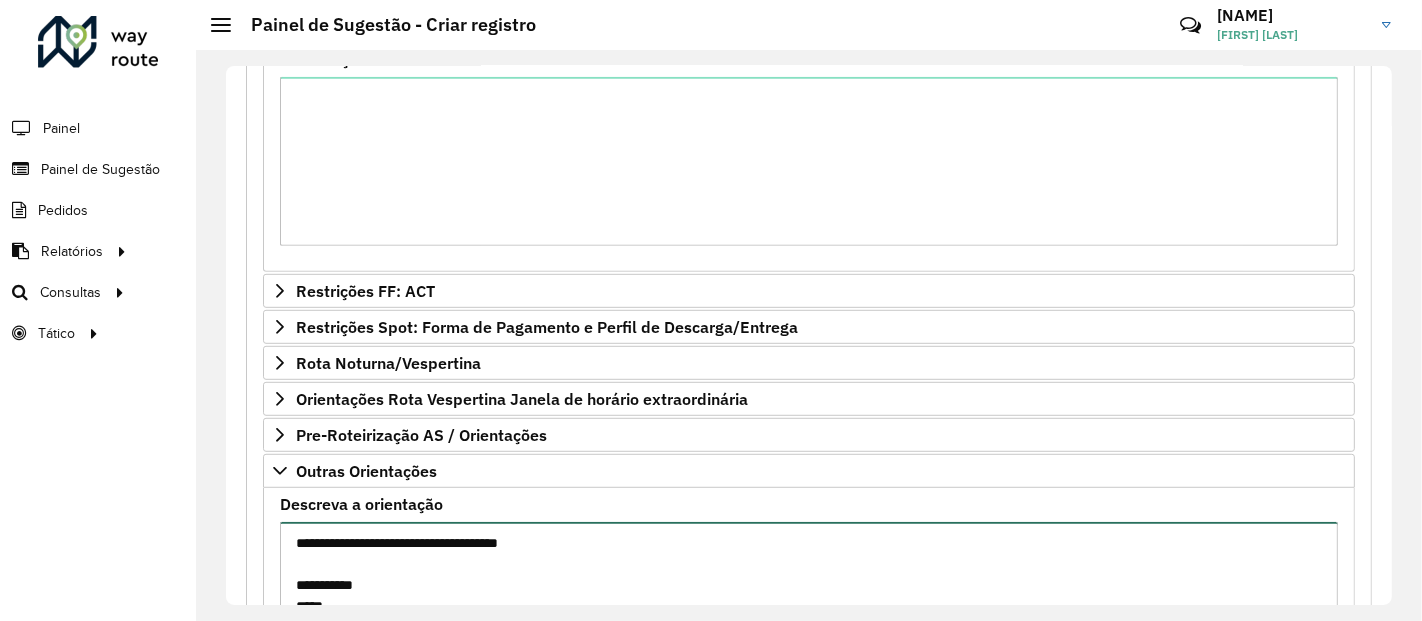 scroll, scrollTop: 1020, scrollLeft: 0, axis: vertical 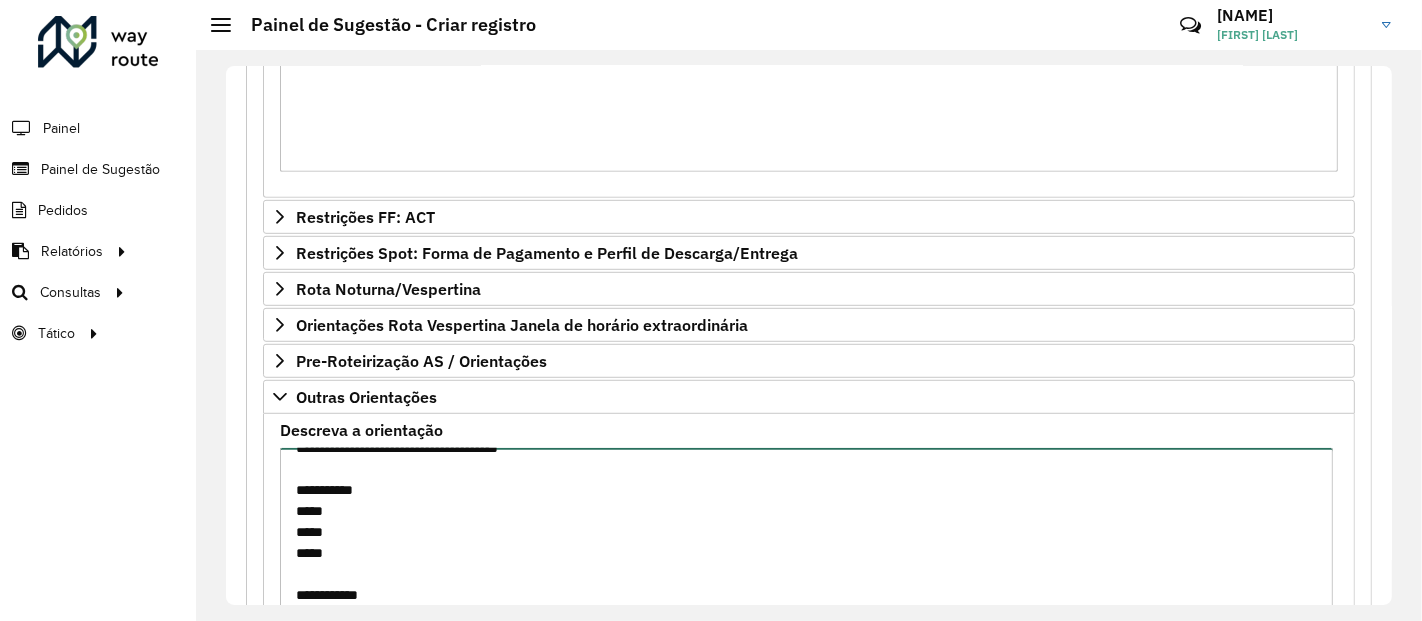paste on "***
****
*****
*****" 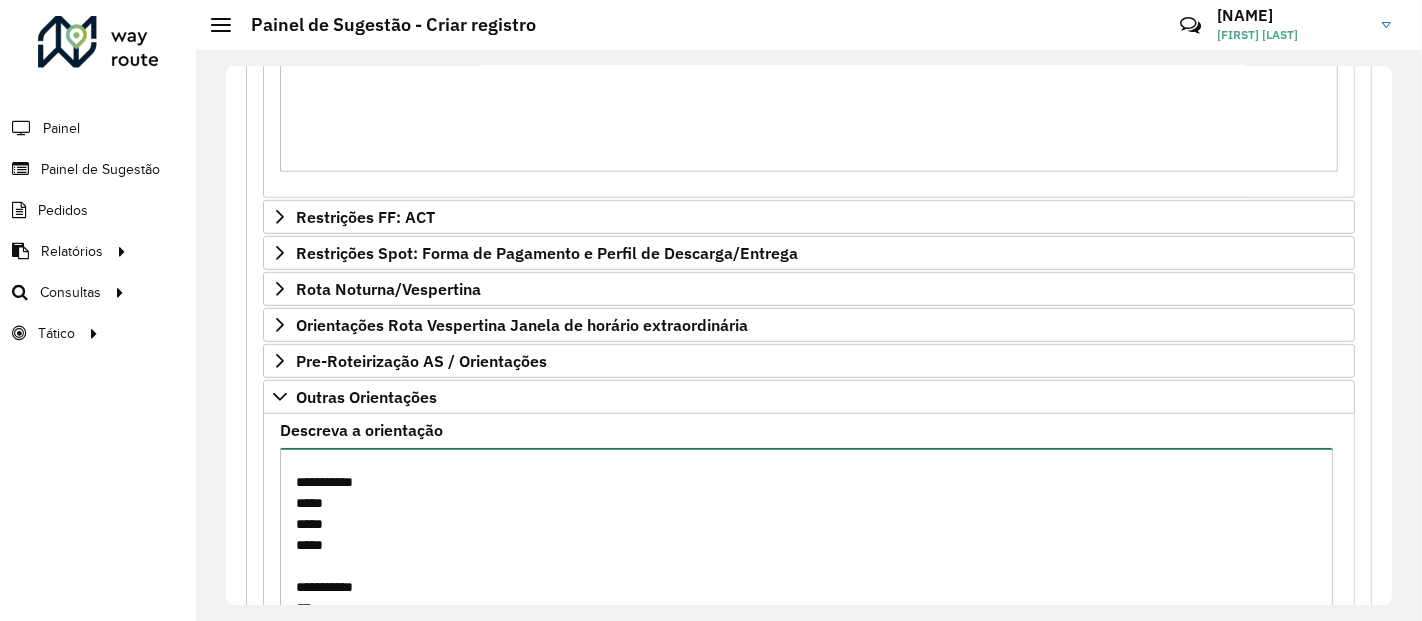 scroll, scrollTop: 114, scrollLeft: 0, axis: vertical 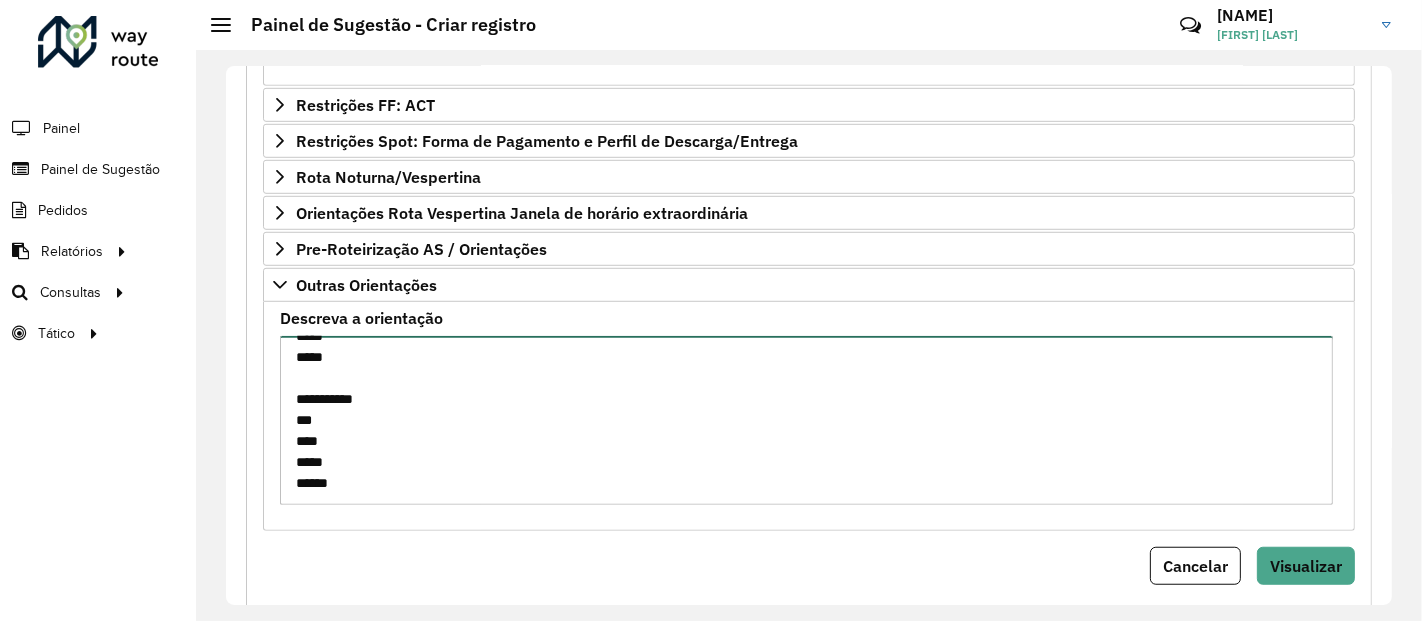 paste on "*****" 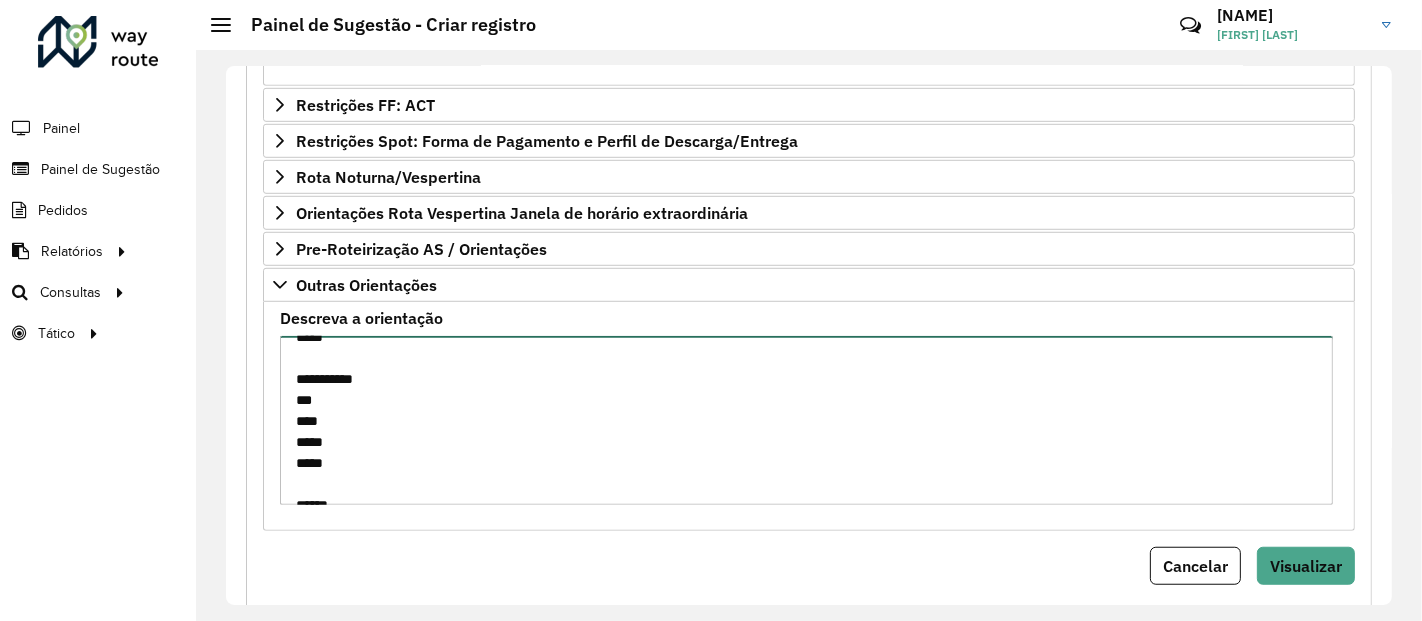 scroll, scrollTop: 134, scrollLeft: 0, axis: vertical 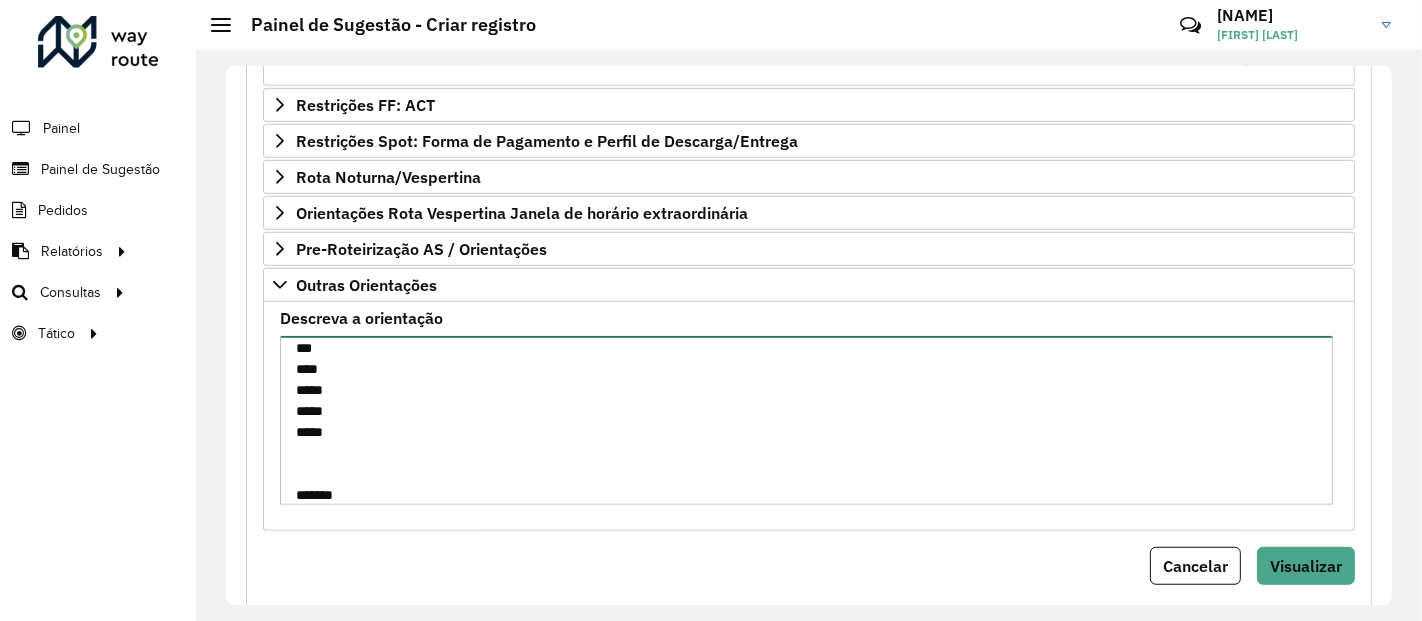 paste on "******" 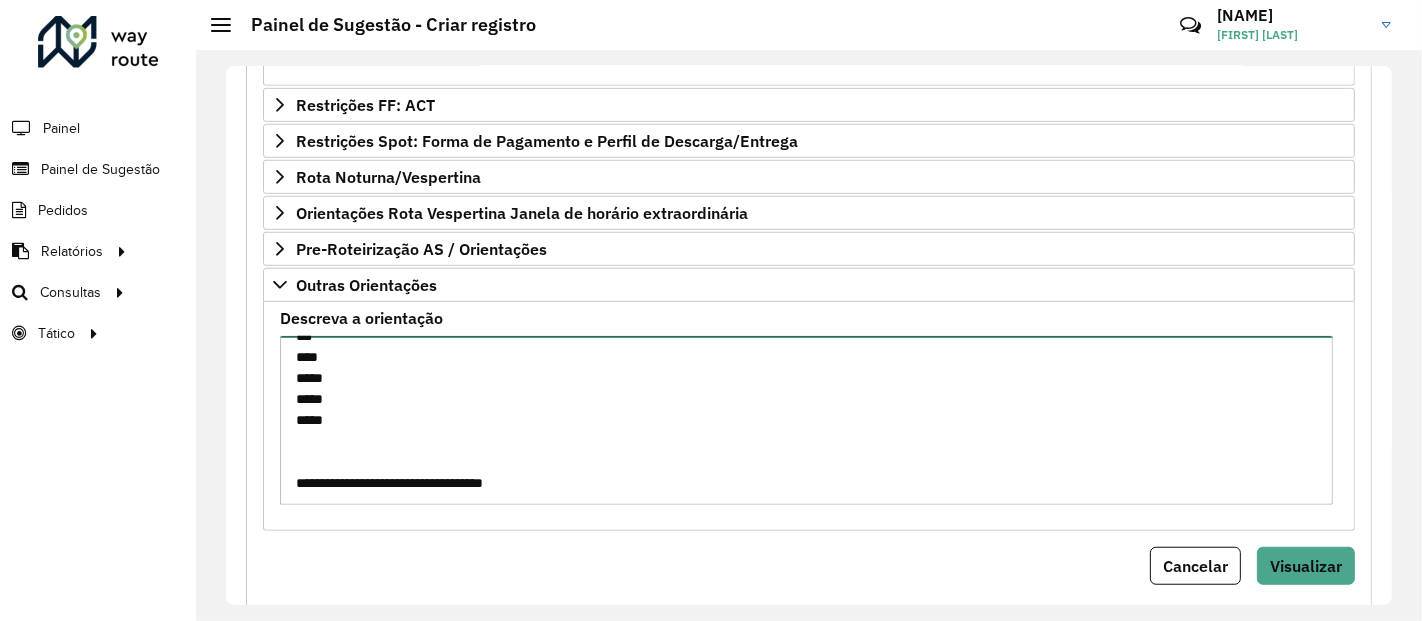 scroll, scrollTop: 219, scrollLeft: 0, axis: vertical 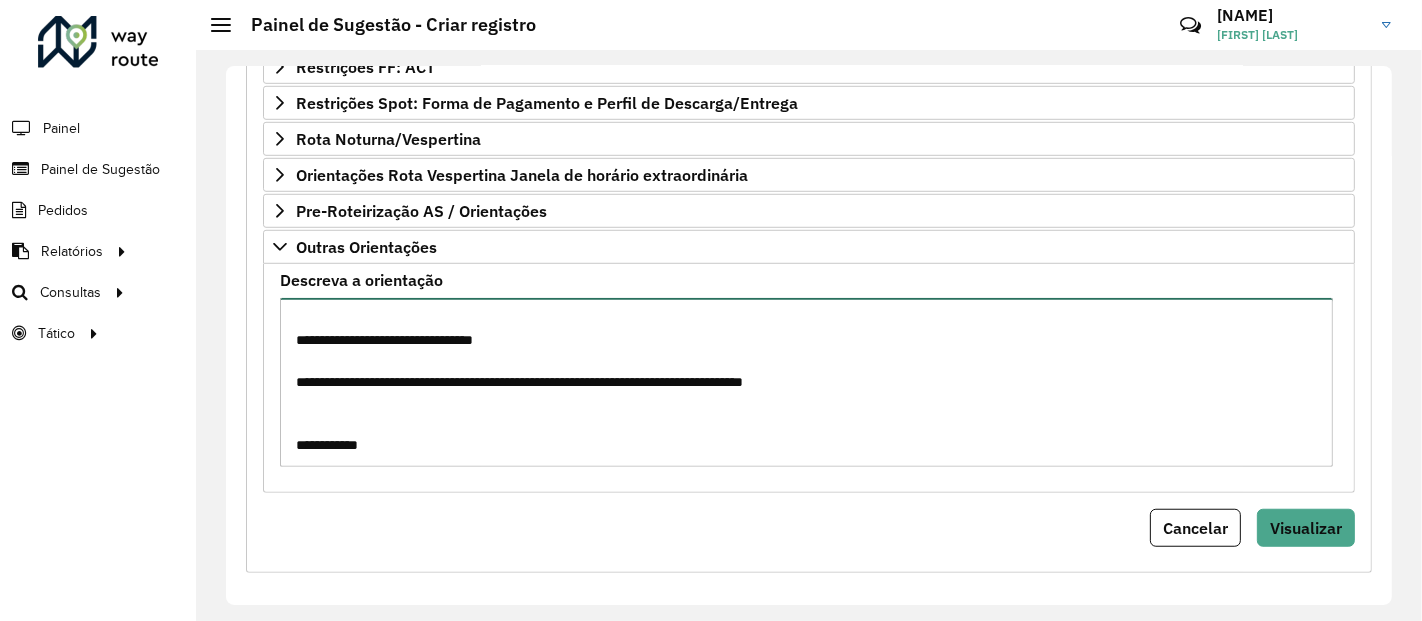 paste on "*
**
**
***
***
****
****
****
****
****
****
****
*****
*****
*****
*****
*****
*****
*****" 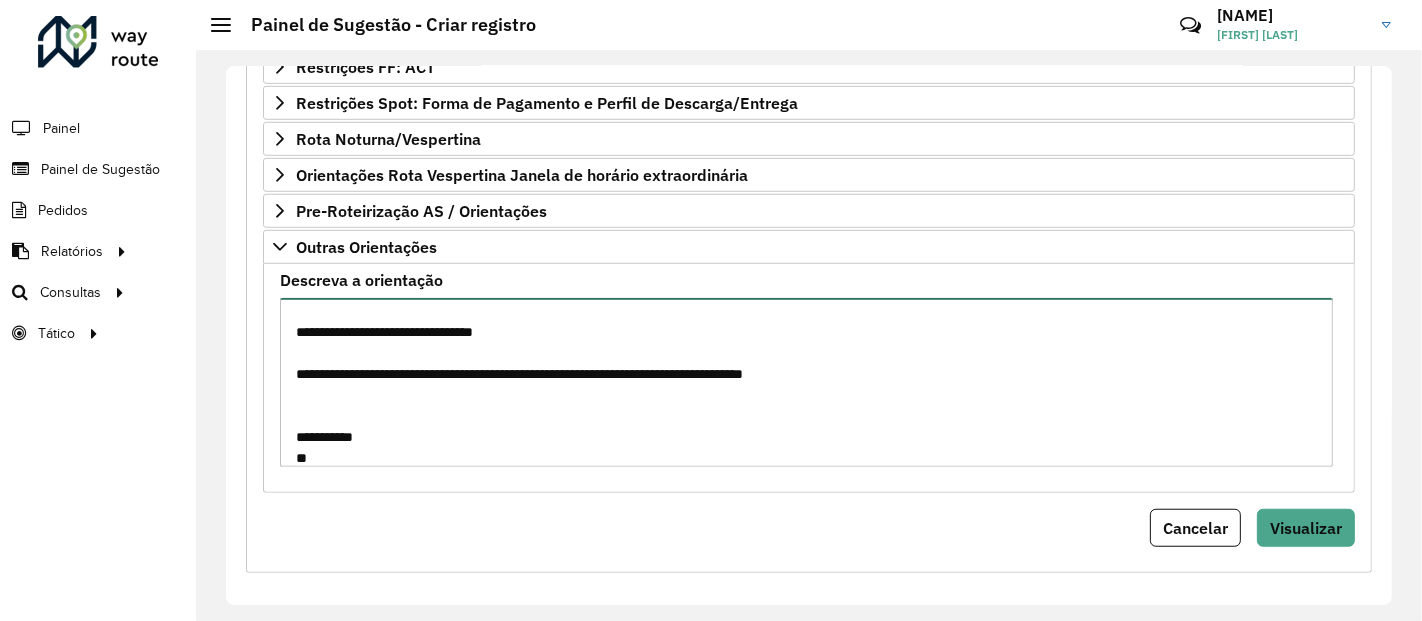scroll, scrollTop: 681, scrollLeft: 0, axis: vertical 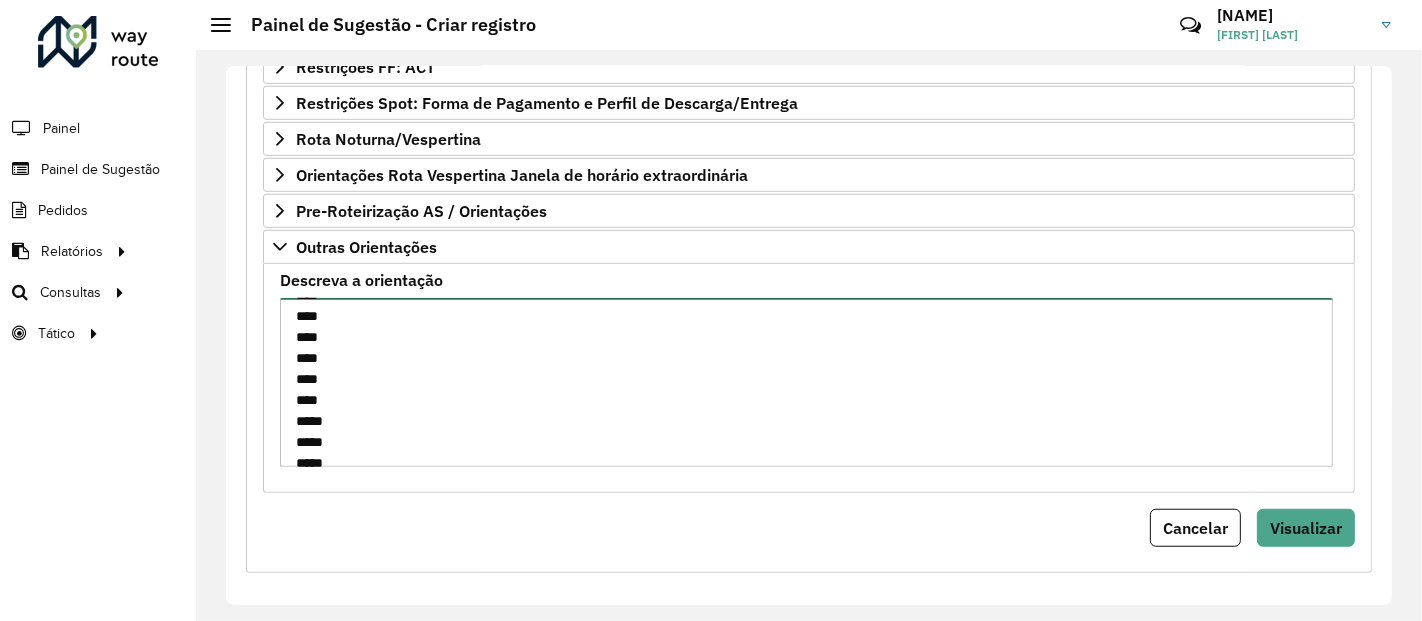 click on "**********" at bounding box center [806, 382] 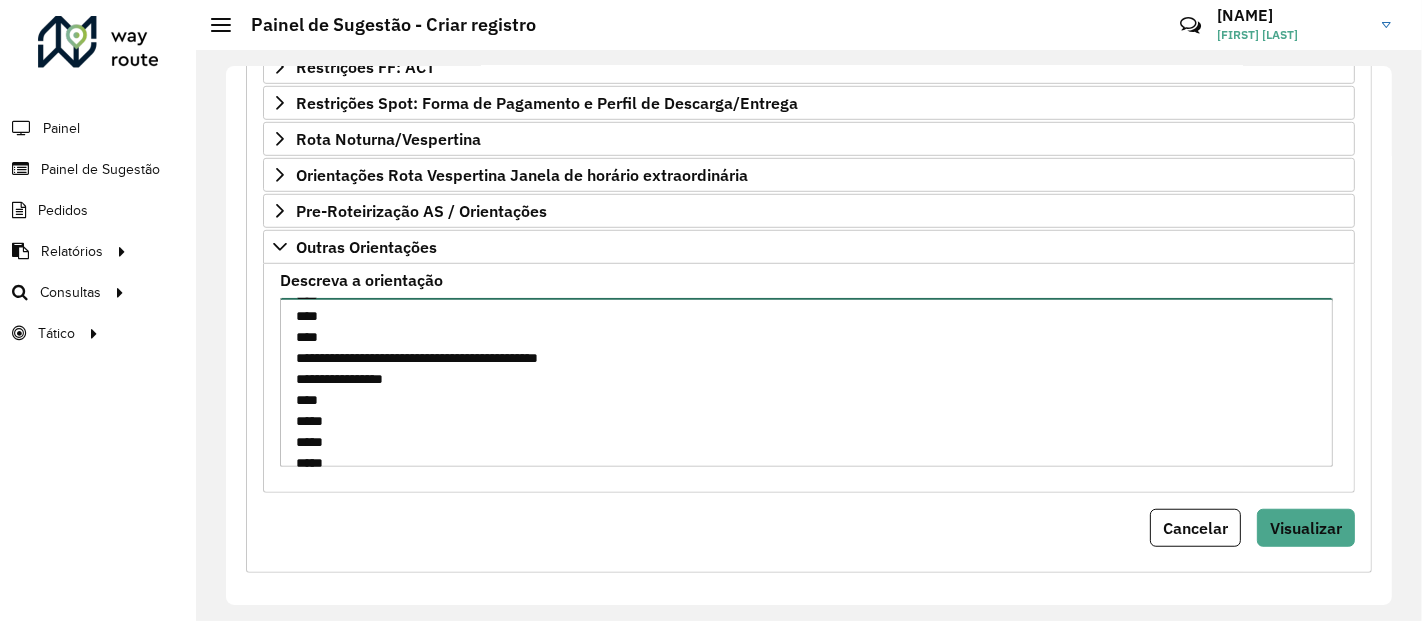 drag, startPoint x: 433, startPoint y: 347, endPoint x: 683, endPoint y: 353, distance: 250.07199 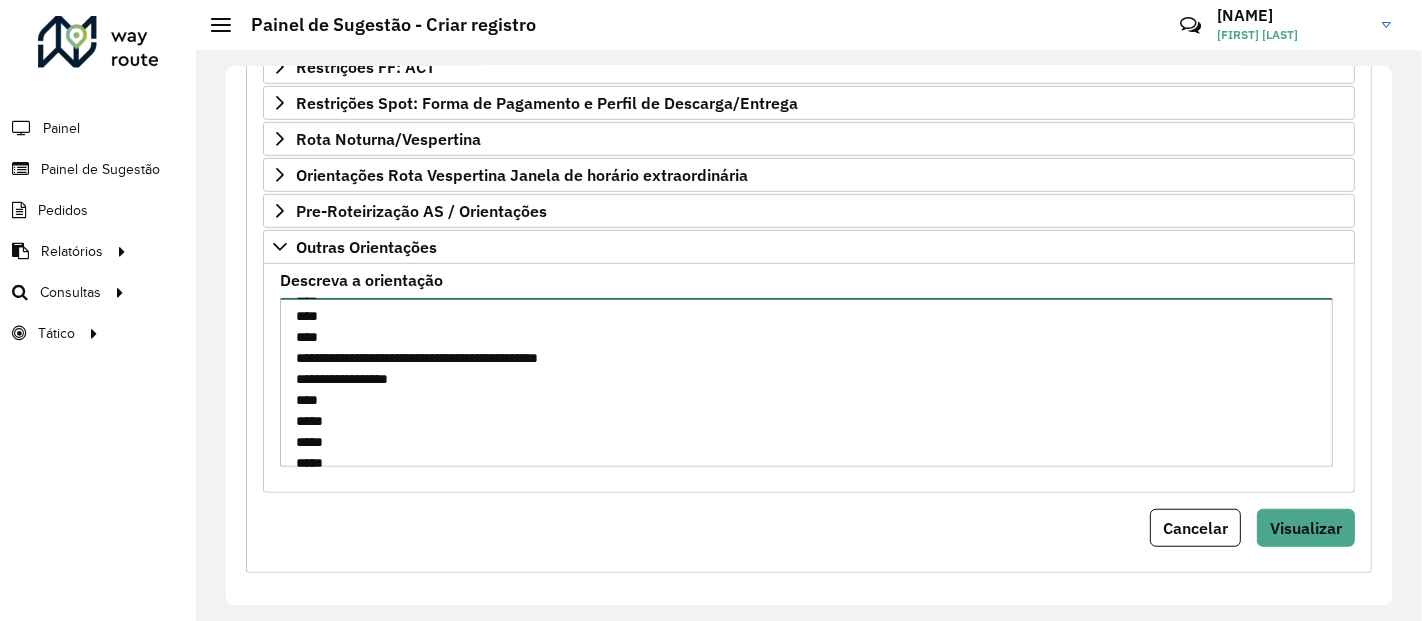 paste on "**********" 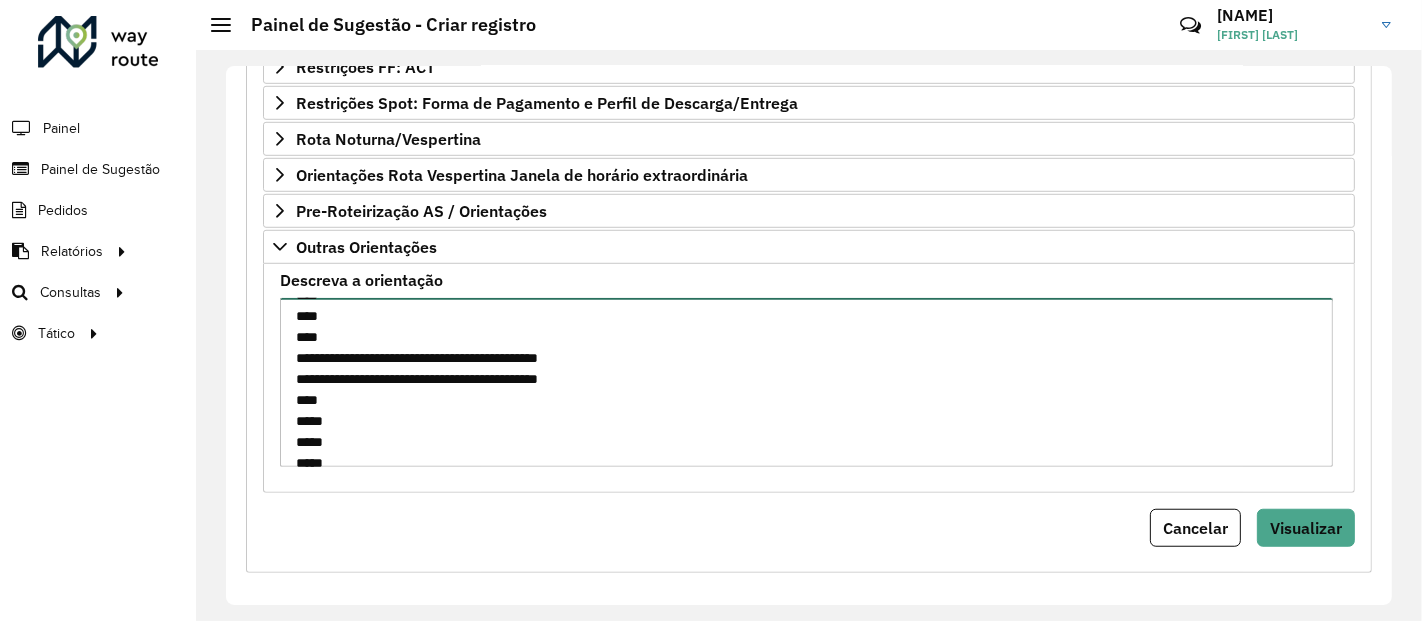 type on "**********" 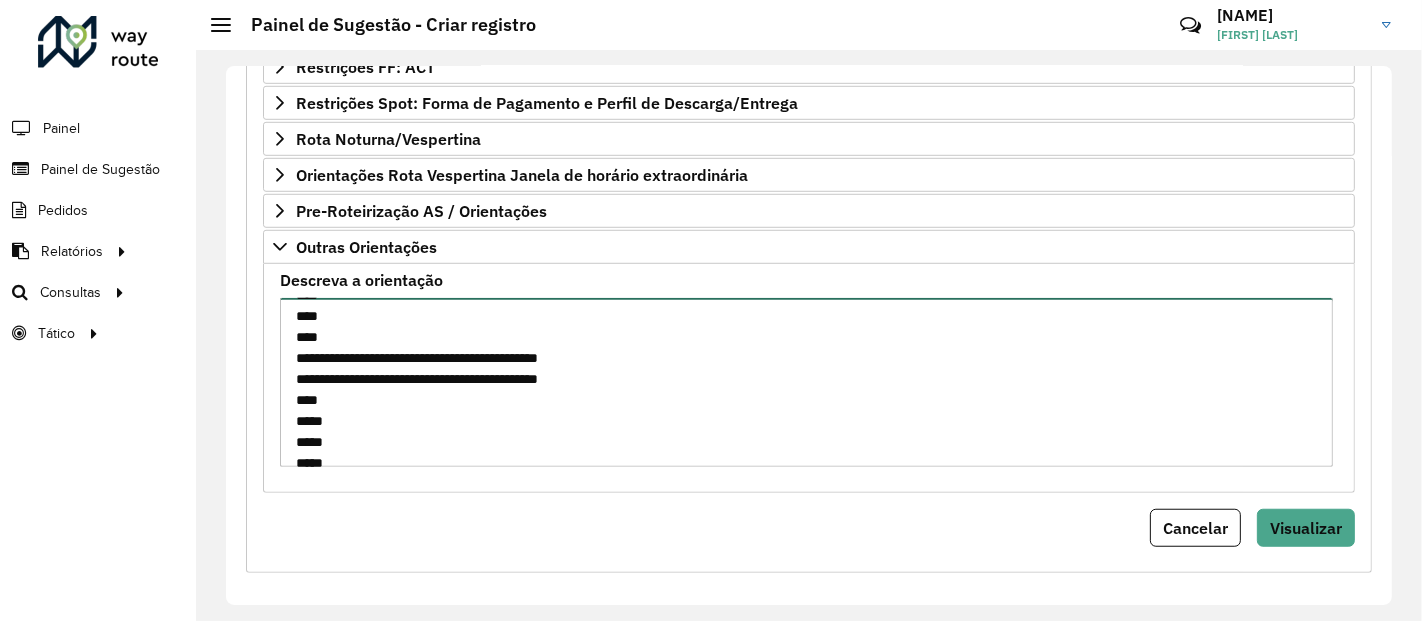 scroll, scrollTop: 569, scrollLeft: 0, axis: vertical 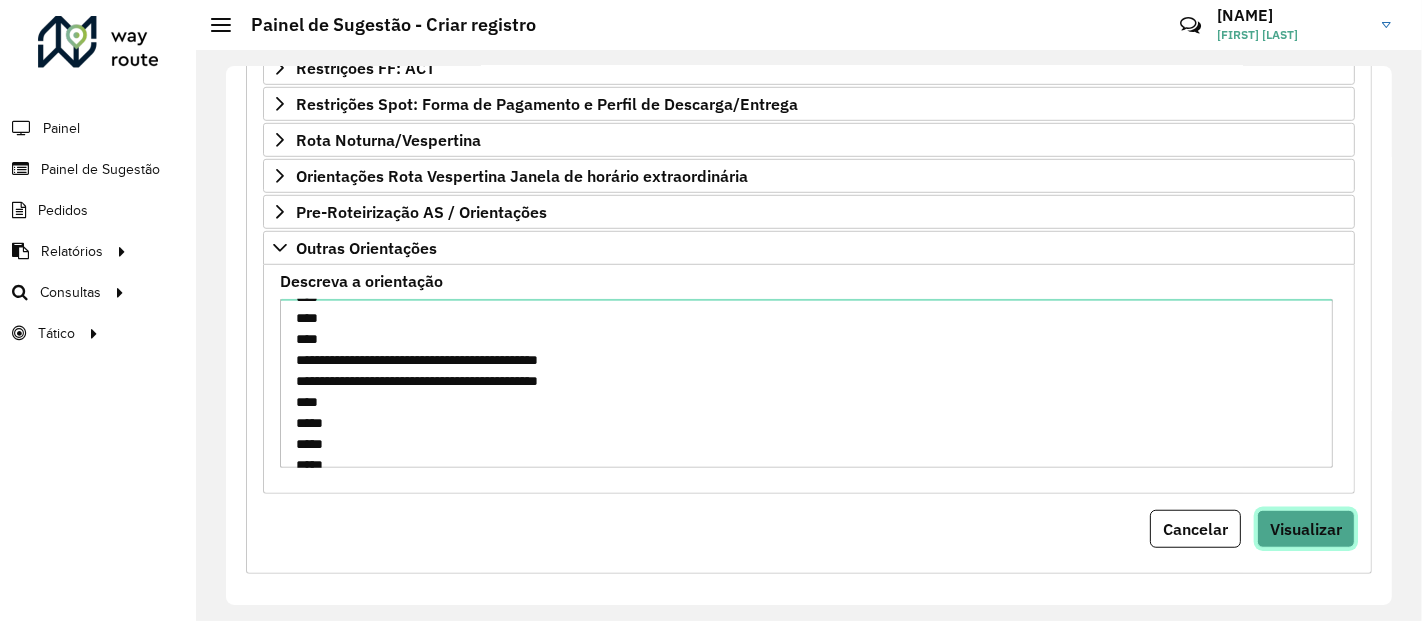 click on "Visualizar" at bounding box center (1306, 529) 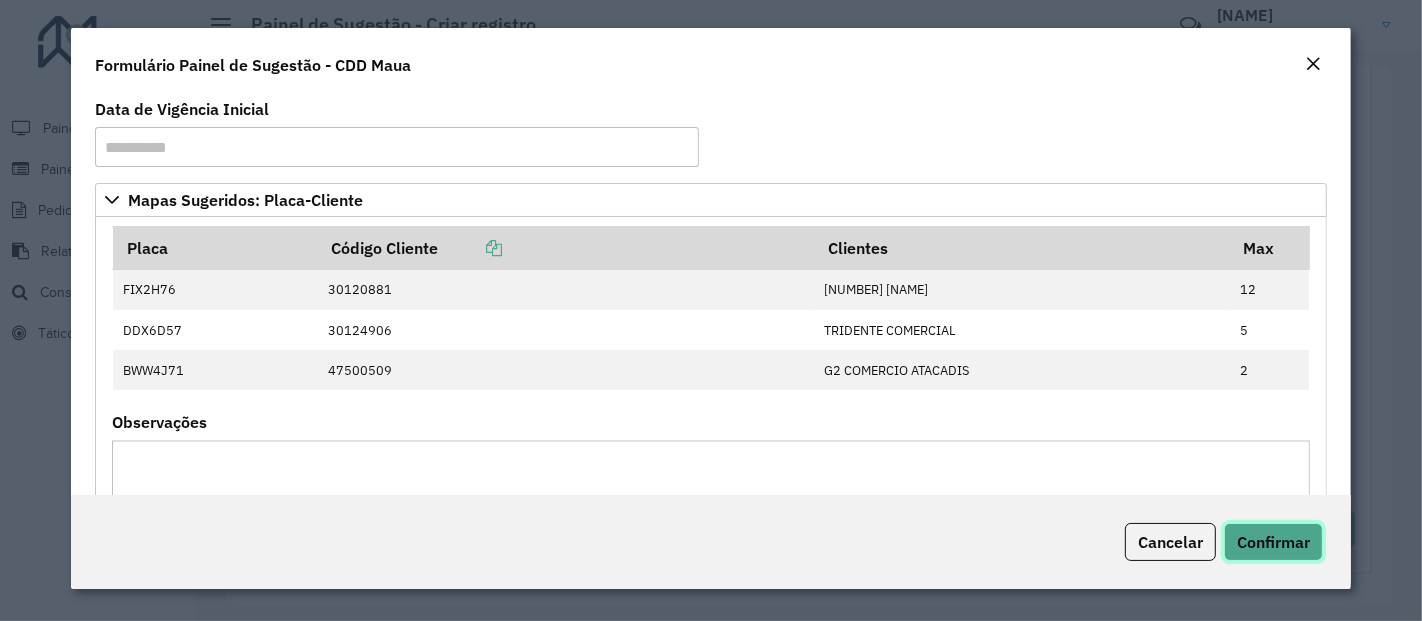 click on "Confirmar" 